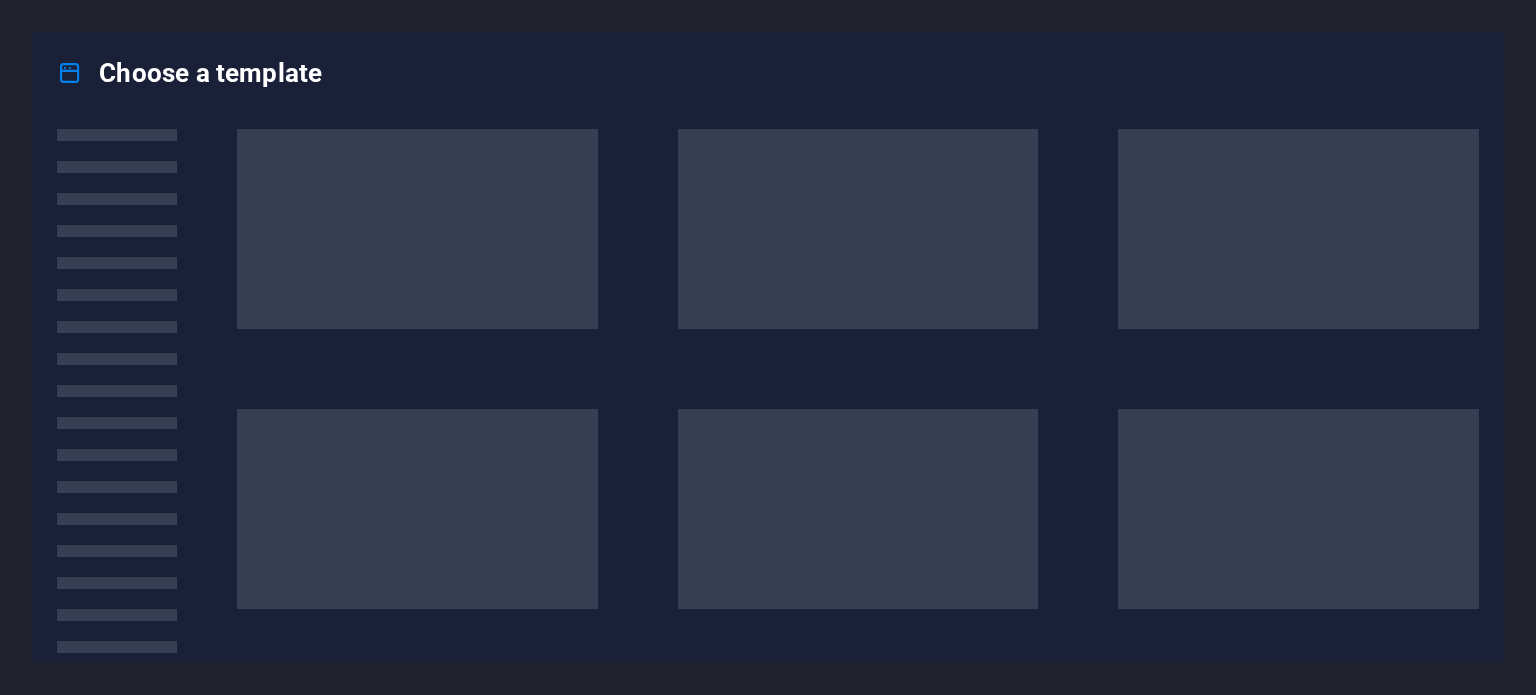 scroll, scrollTop: 0, scrollLeft: 0, axis: both 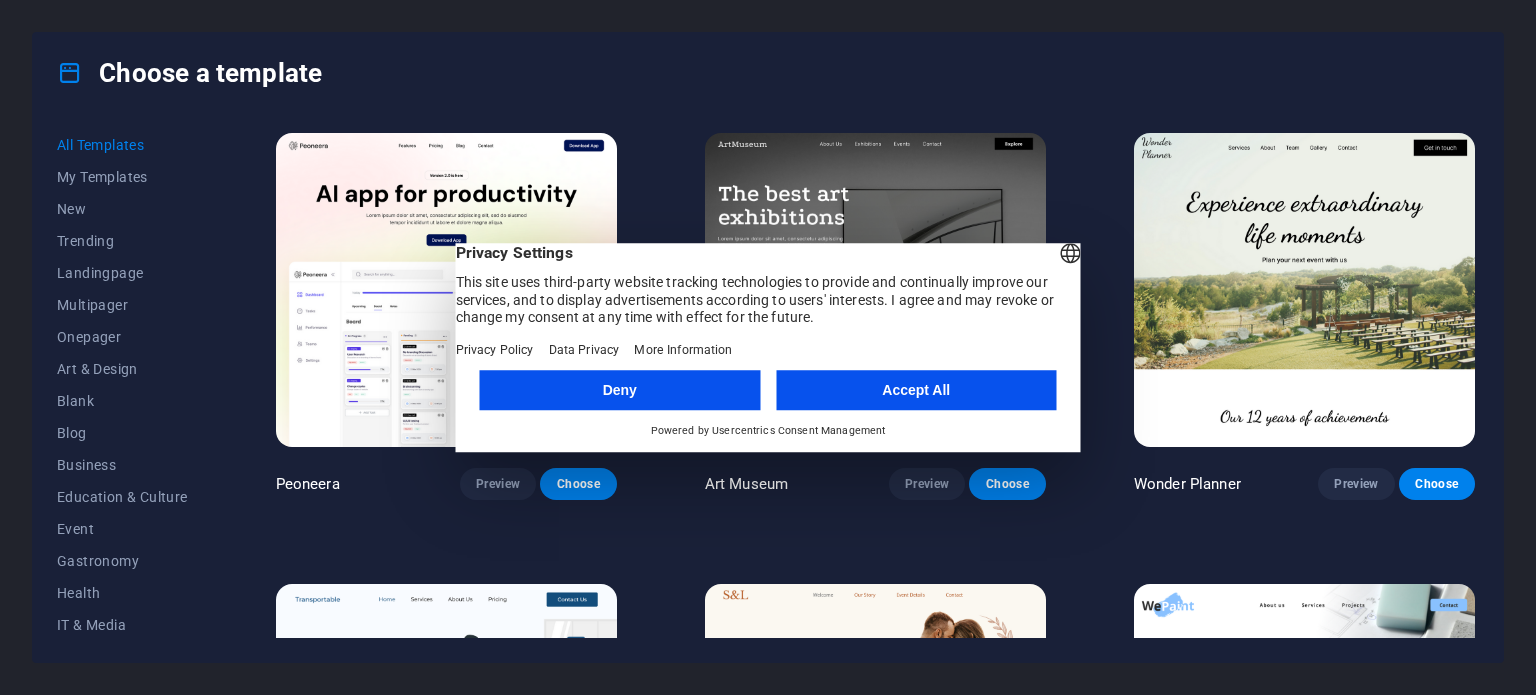 click on "Accept All" at bounding box center [916, 390] 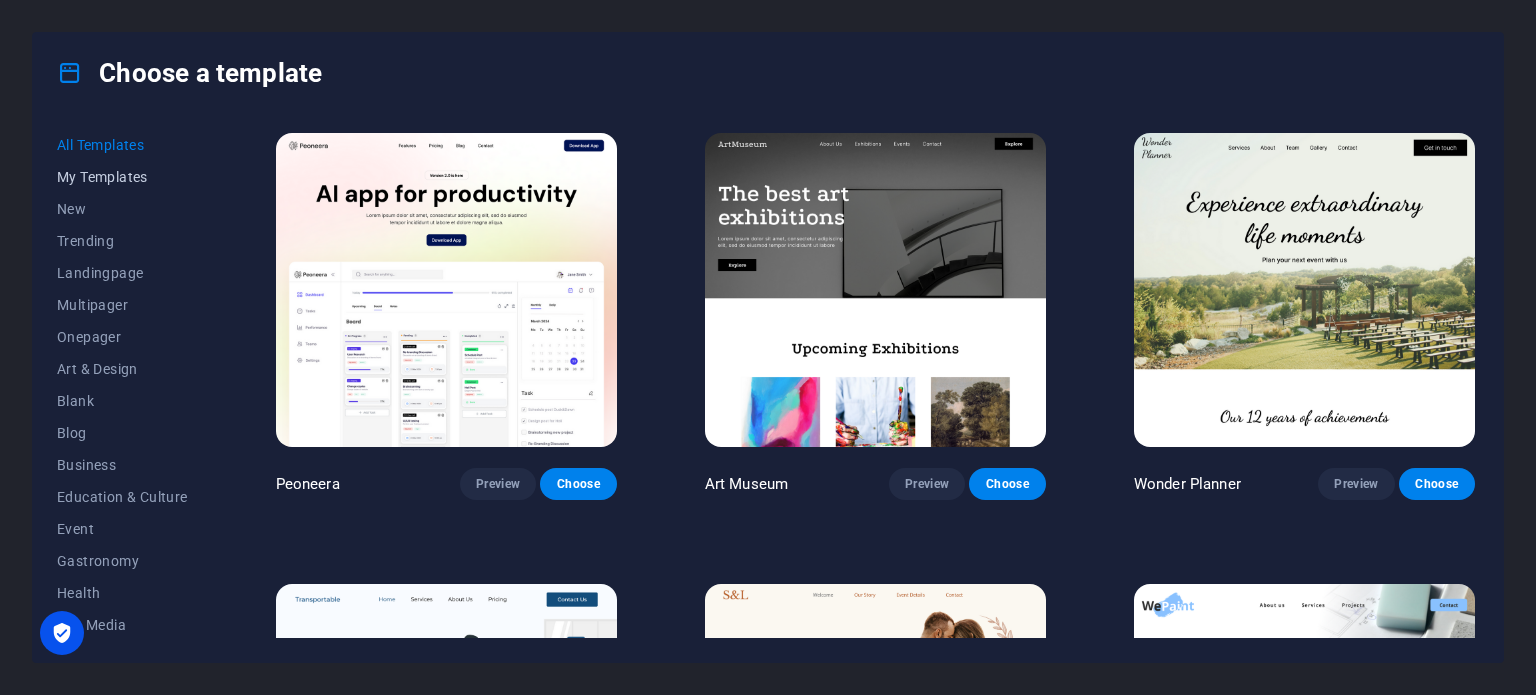click on "My Templates" at bounding box center (122, 177) 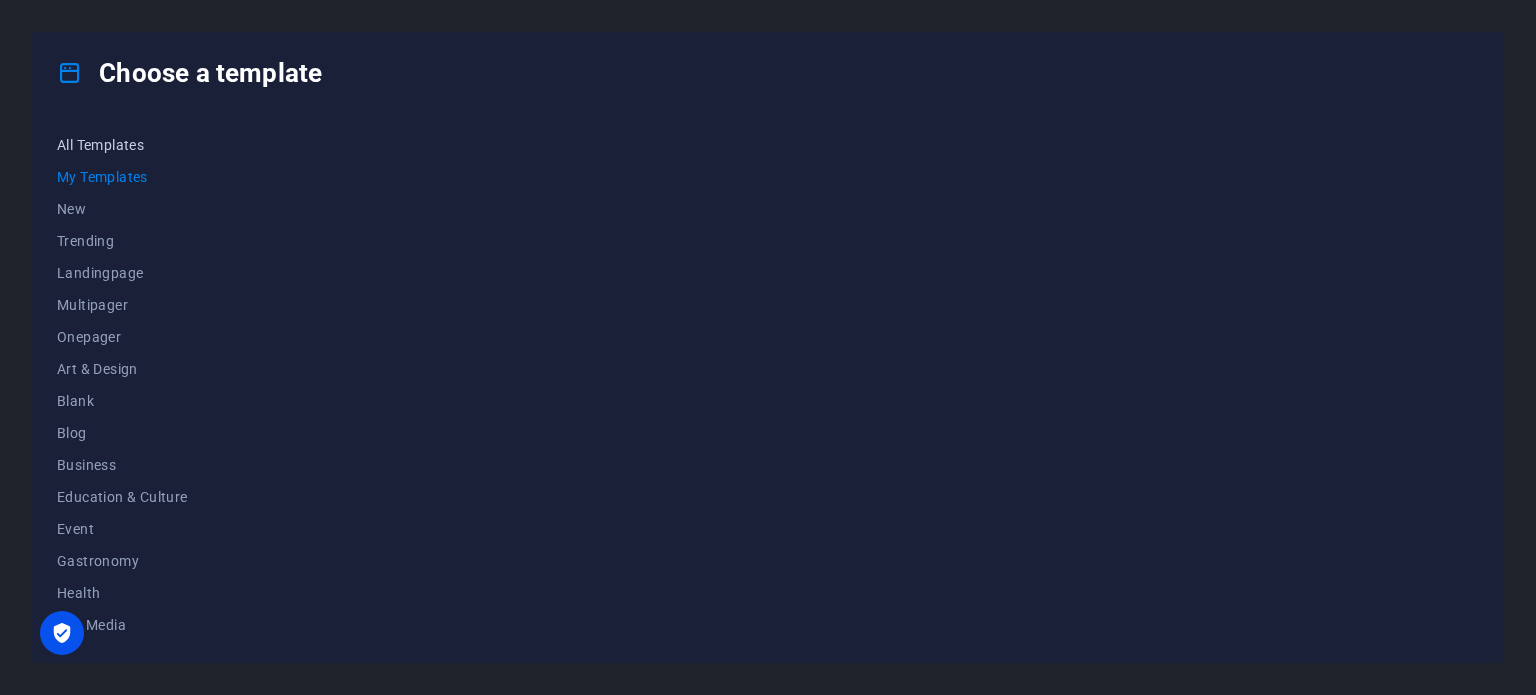 click on "All Templates" at bounding box center [122, 145] 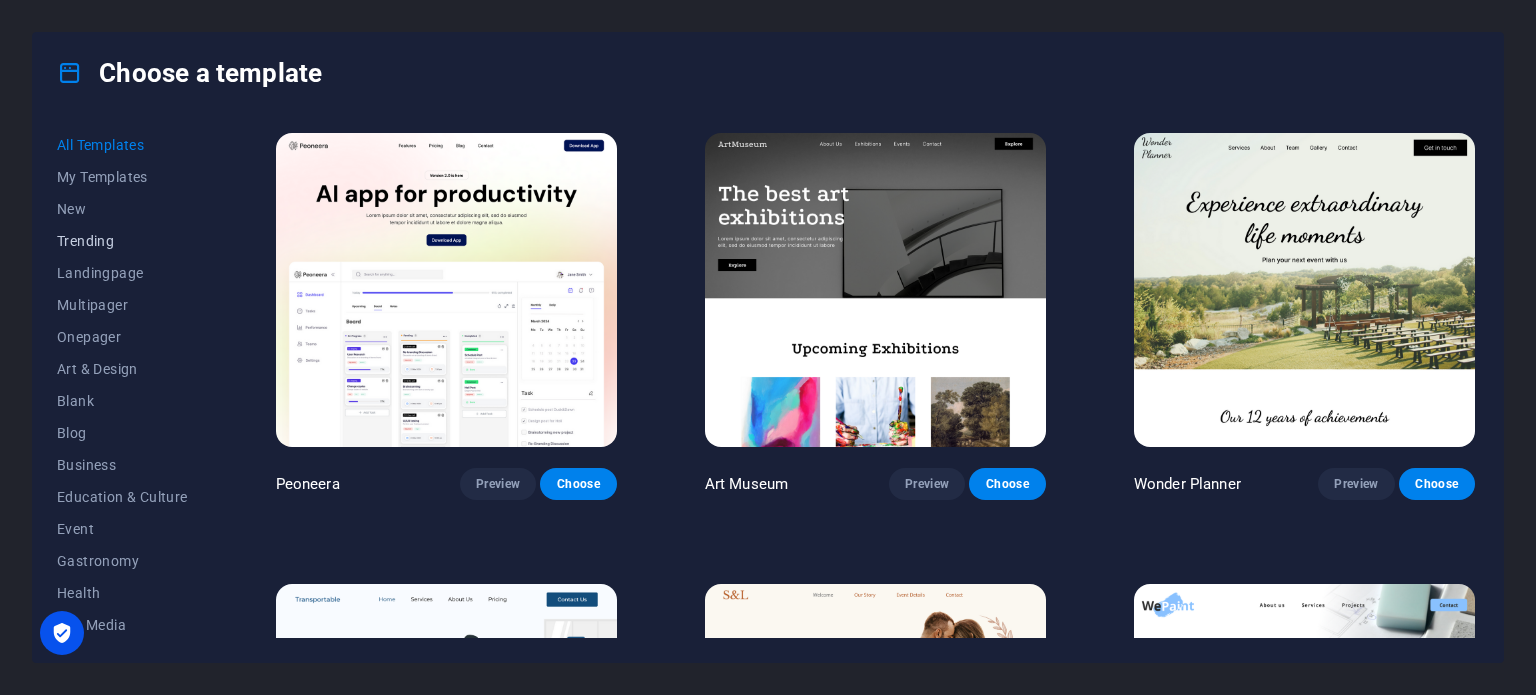 click on "Trending" at bounding box center (122, 241) 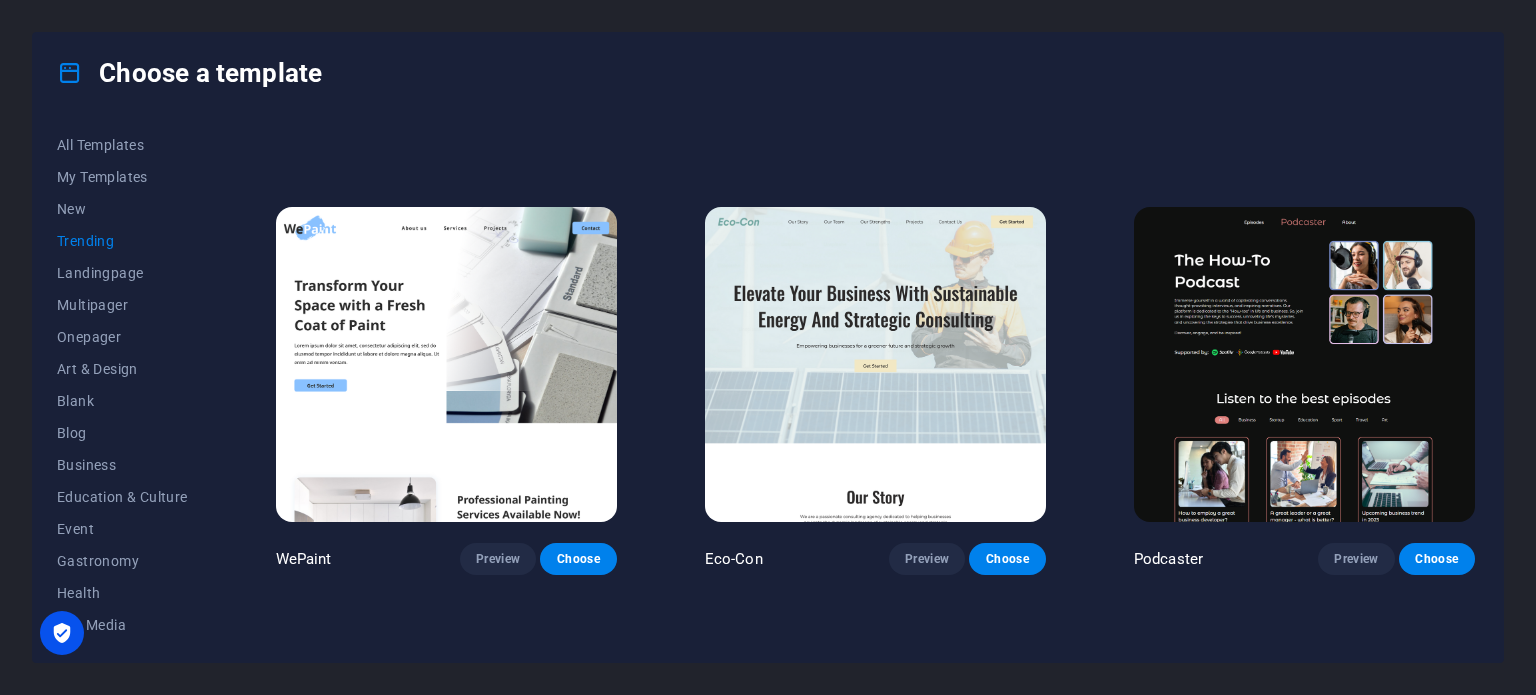 scroll, scrollTop: 500, scrollLeft: 0, axis: vertical 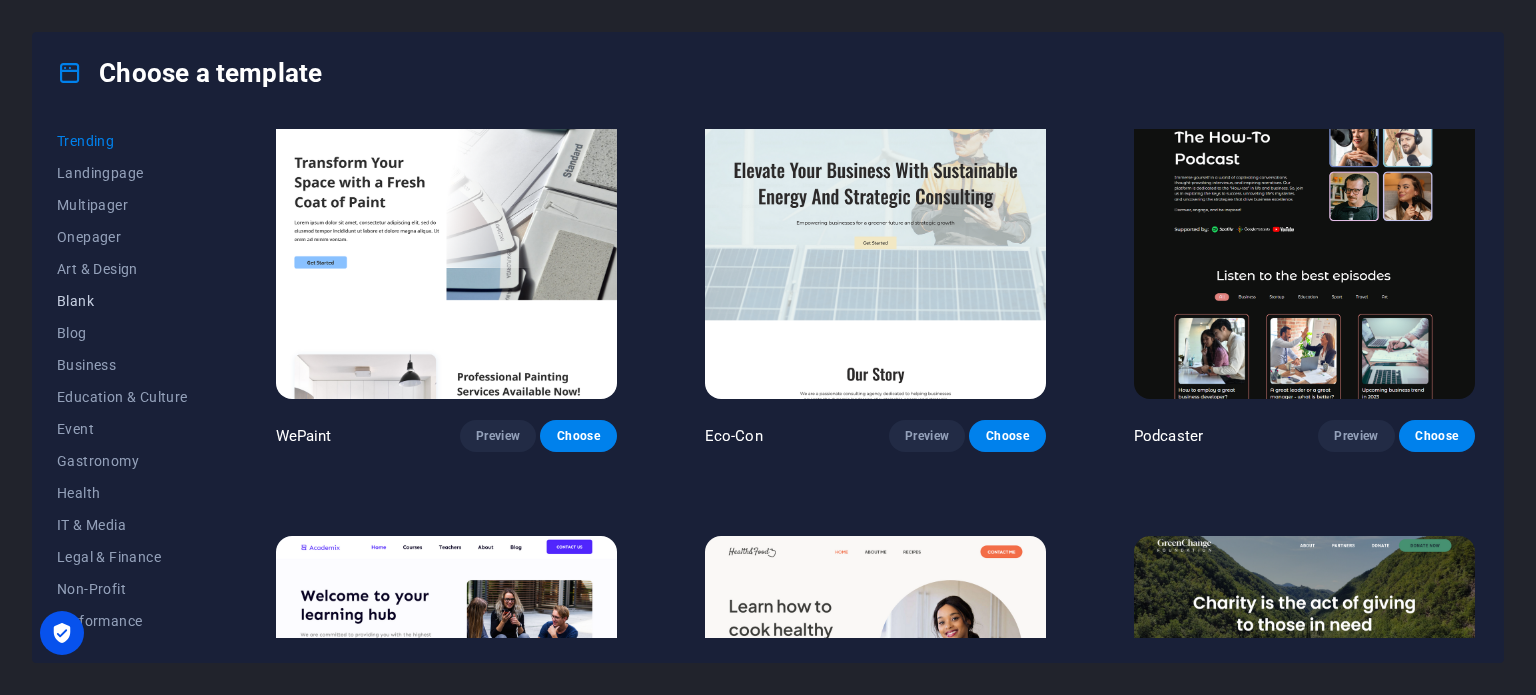 click on "Blank" at bounding box center [122, 301] 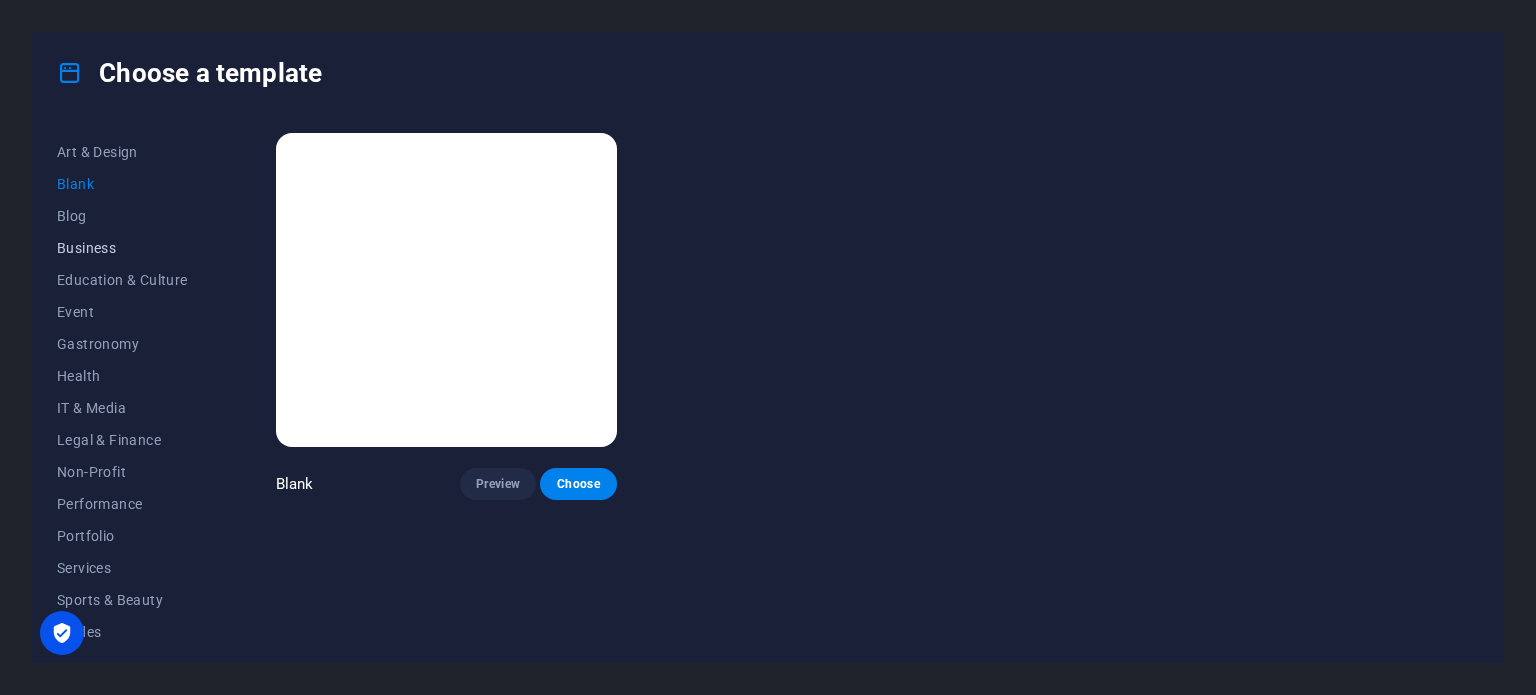 scroll, scrollTop: 290, scrollLeft: 0, axis: vertical 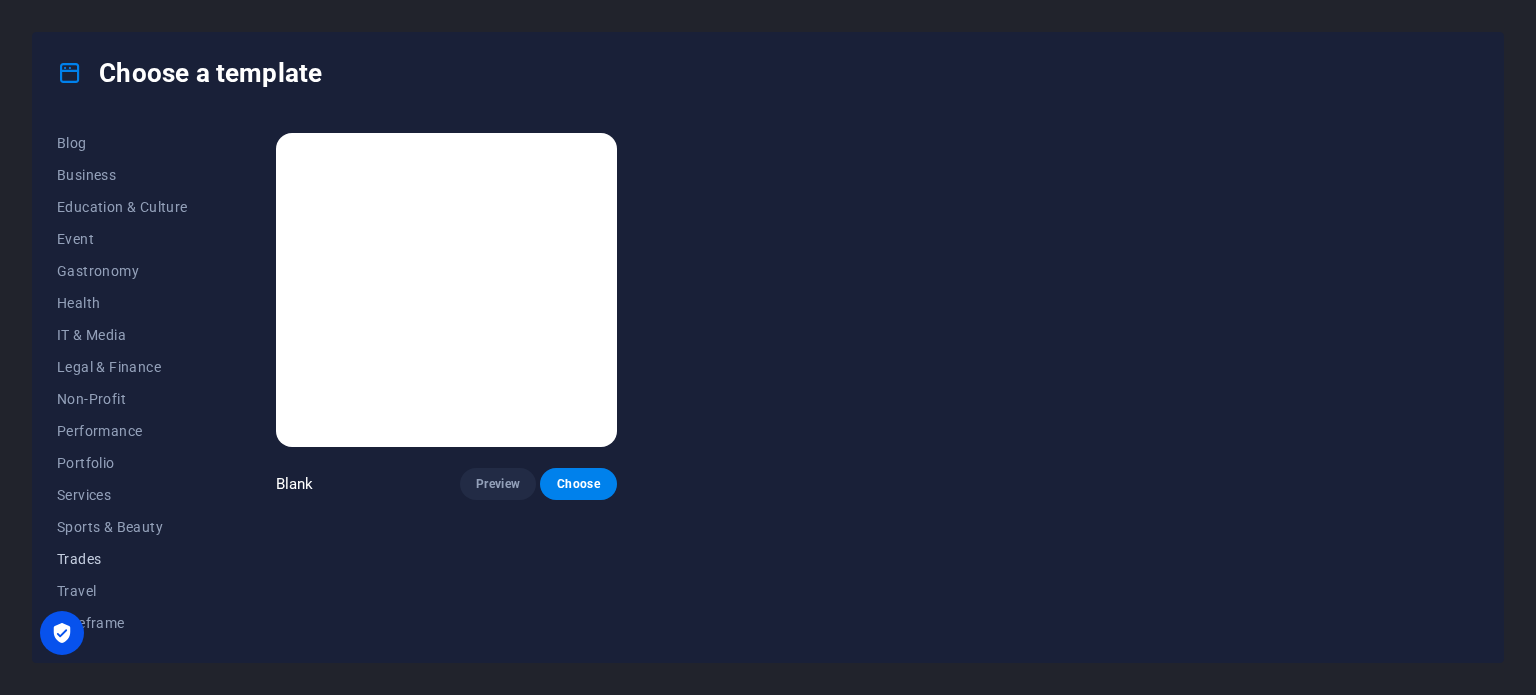 click on "Trades" at bounding box center [122, 559] 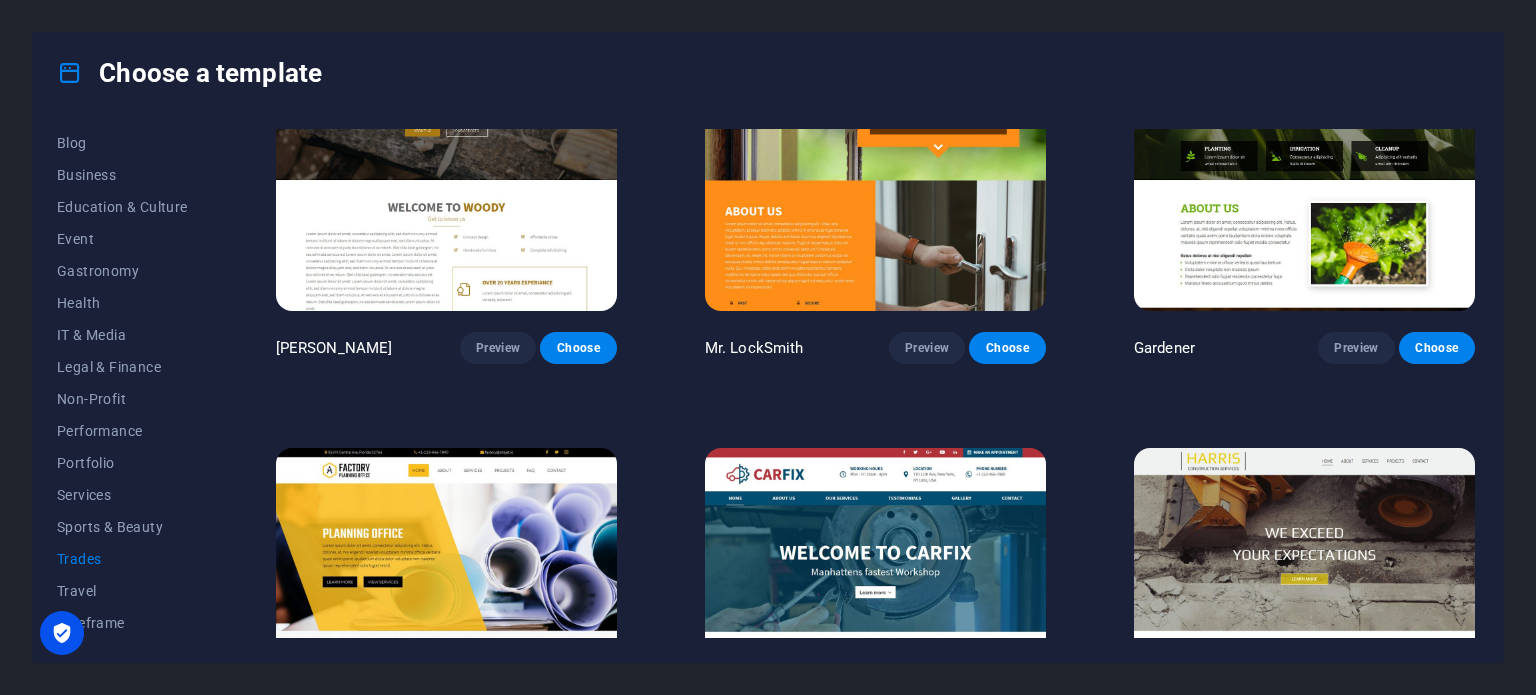 scroll, scrollTop: 758, scrollLeft: 0, axis: vertical 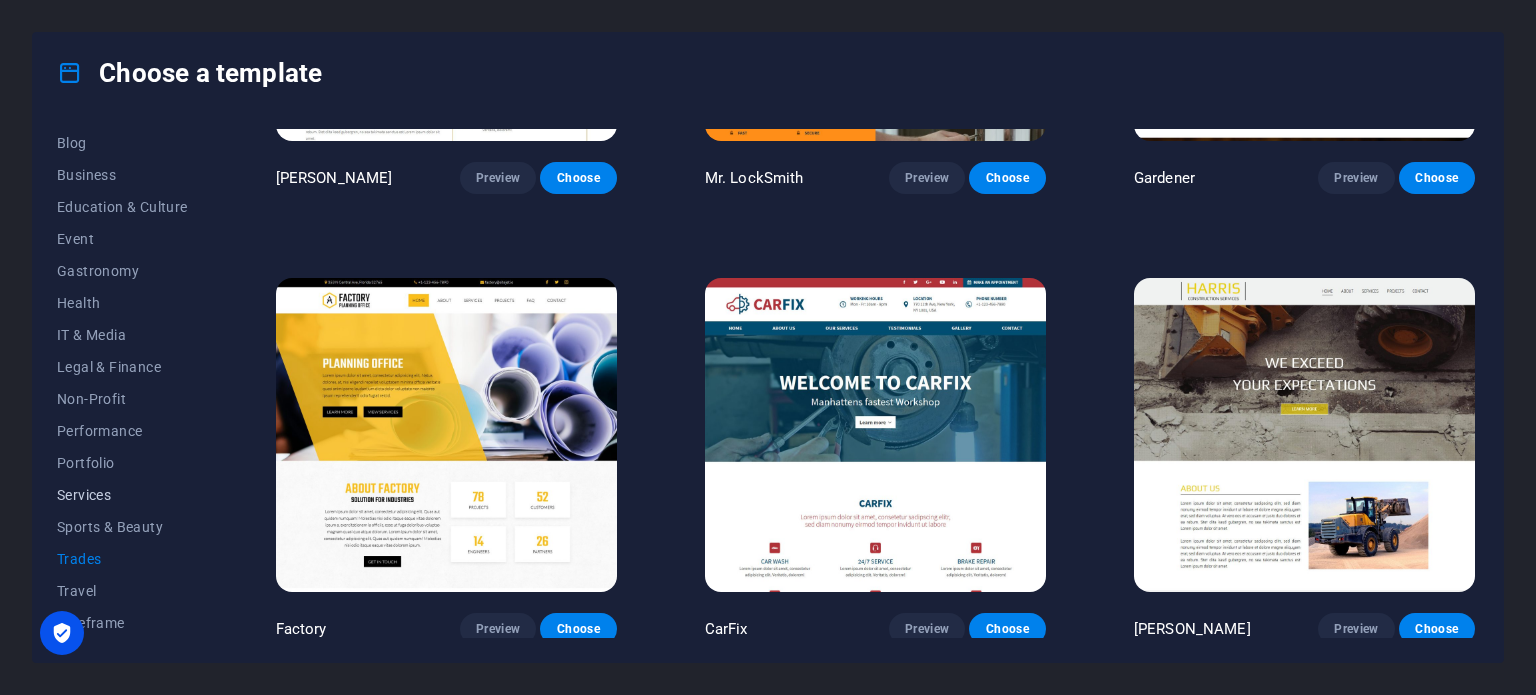 click on "Services" at bounding box center [122, 495] 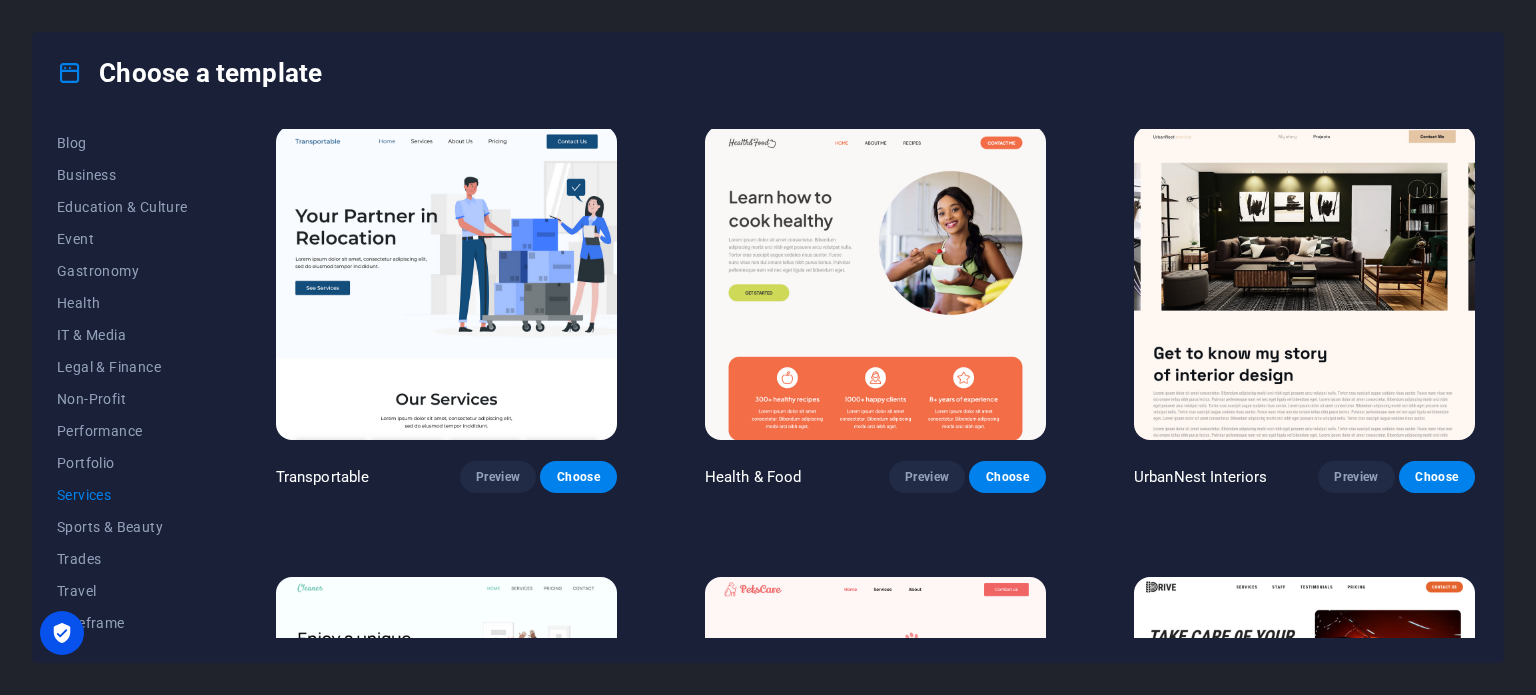 scroll, scrollTop: 0, scrollLeft: 0, axis: both 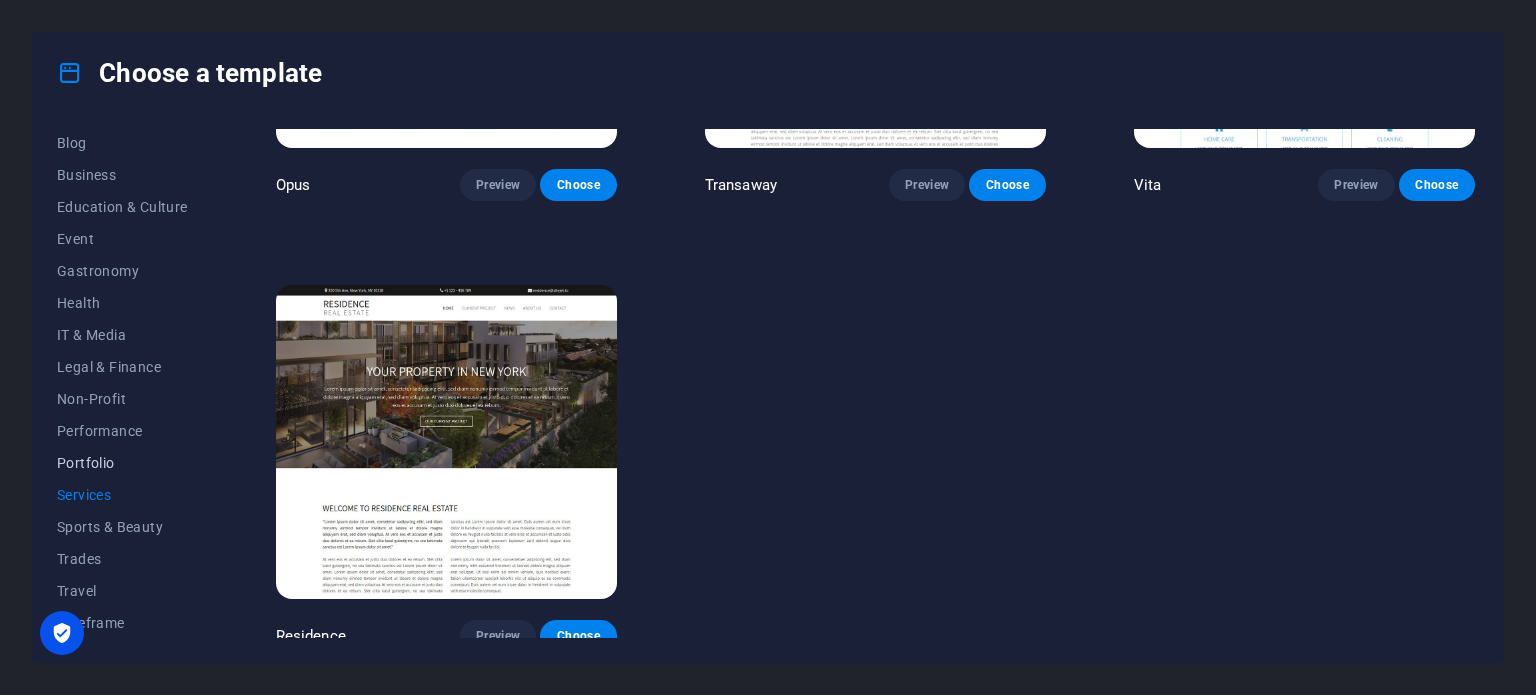 click on "Portfolio" at bounding box center [122, 463] 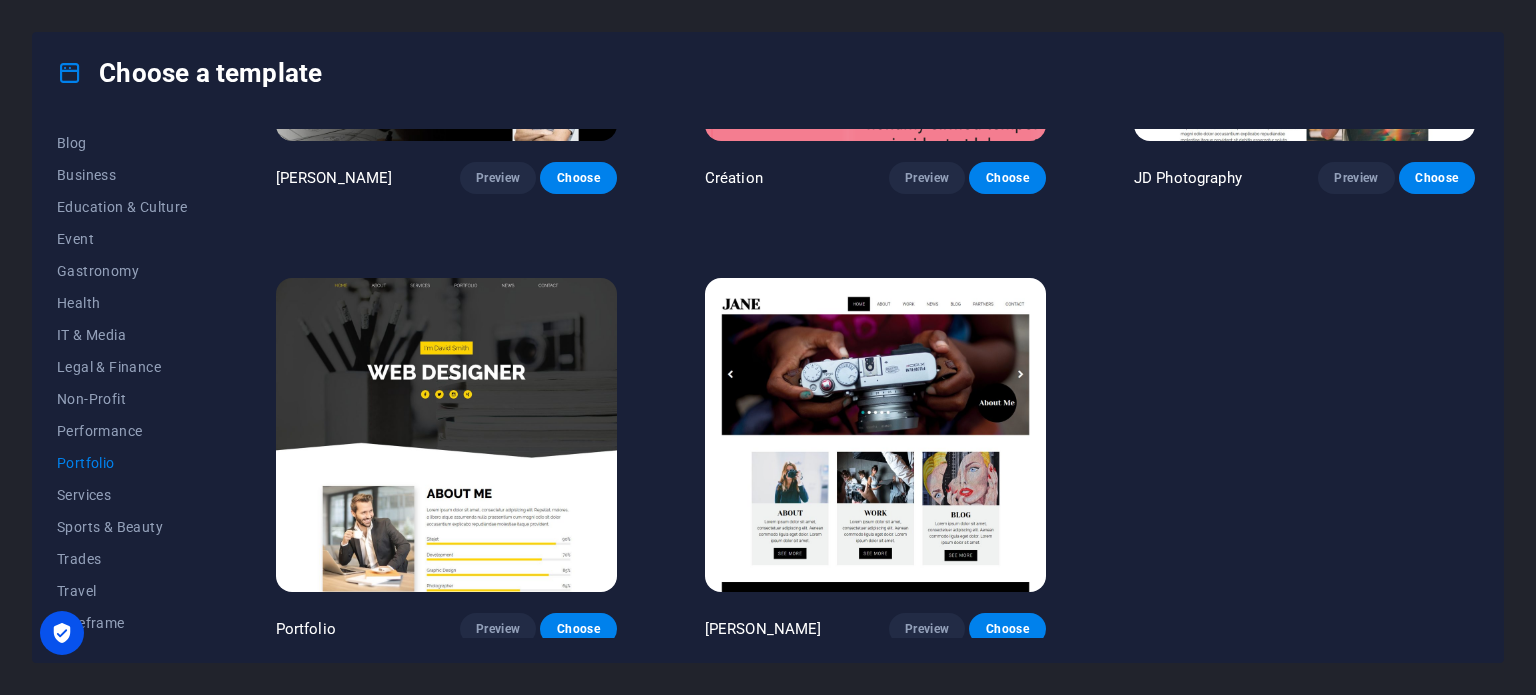 scroll, scrollTop: 0, scrollLeft: 0, axis: both 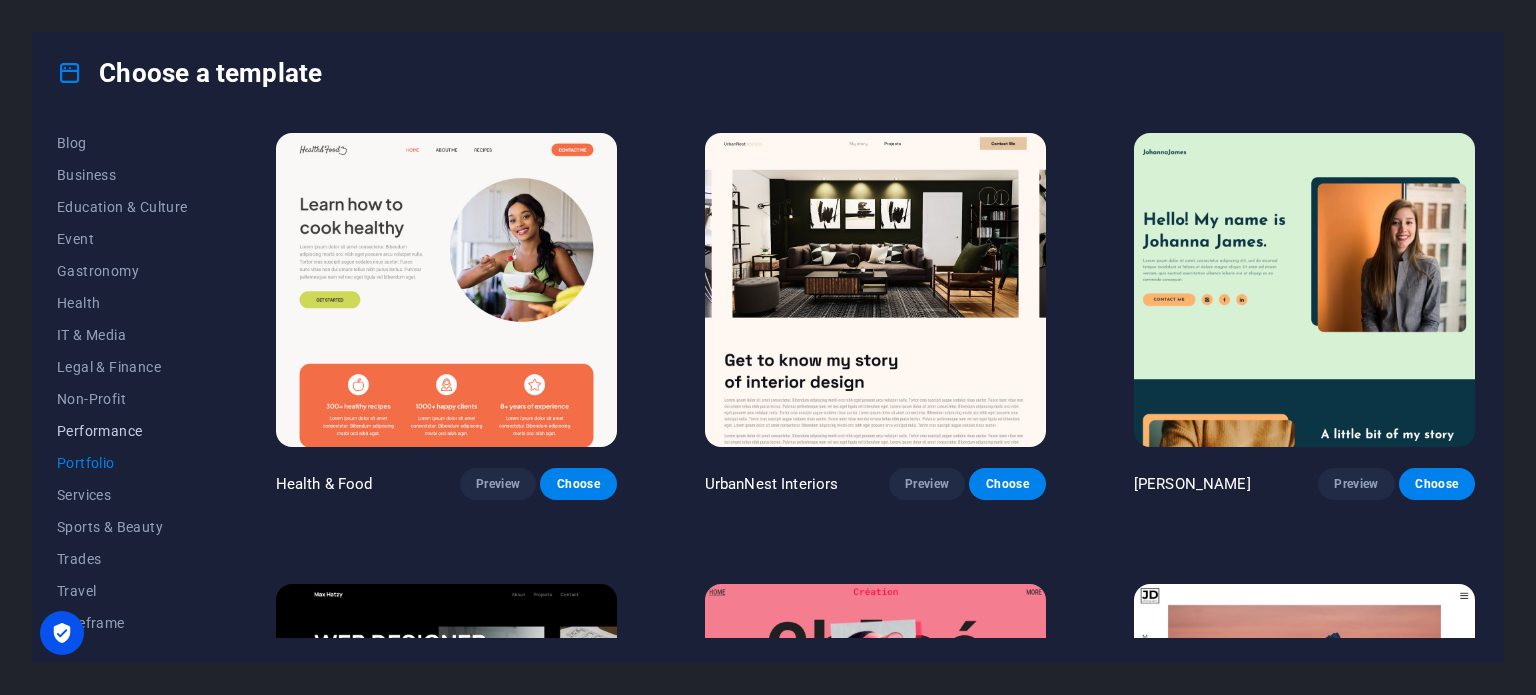 click on "Performance" at bounding box center [122, 431] 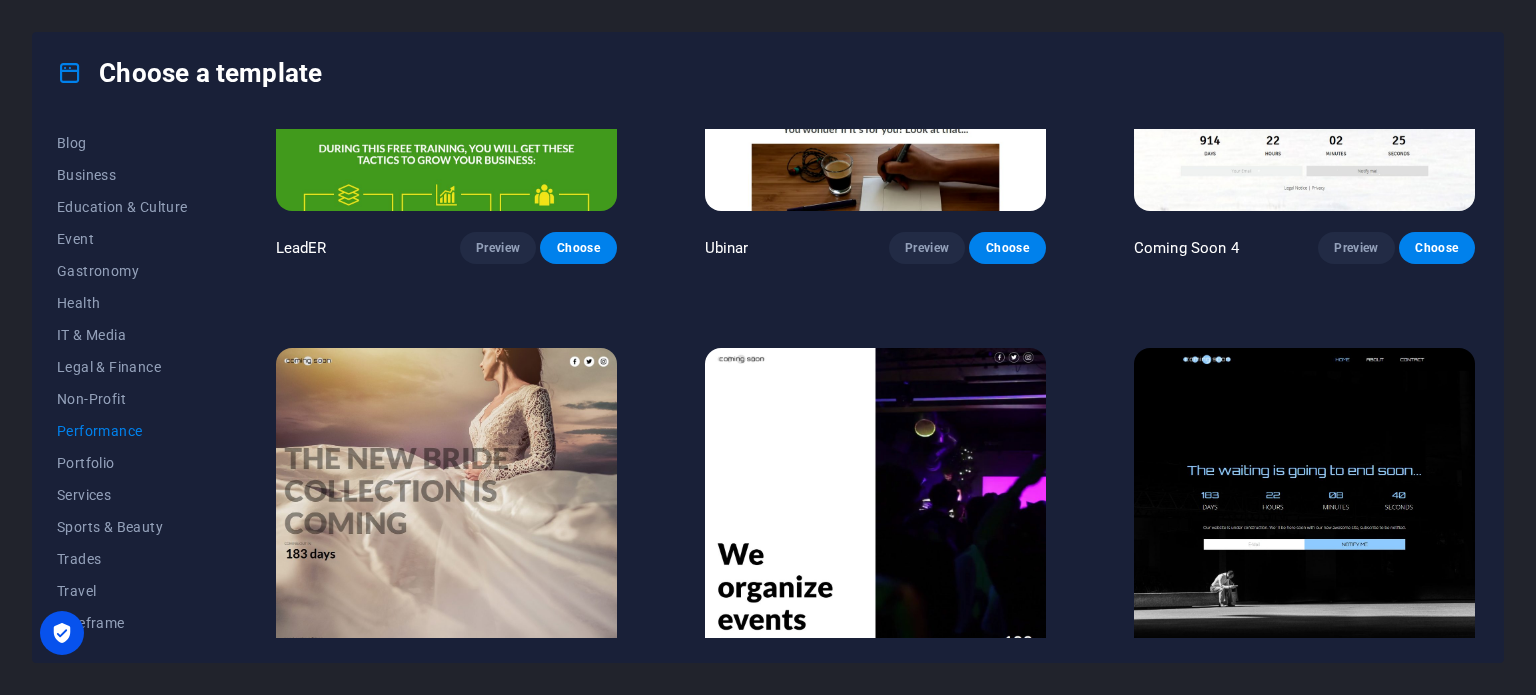 scroll, scrollTop: 2106, scrollLeft: 0, axis: vertical 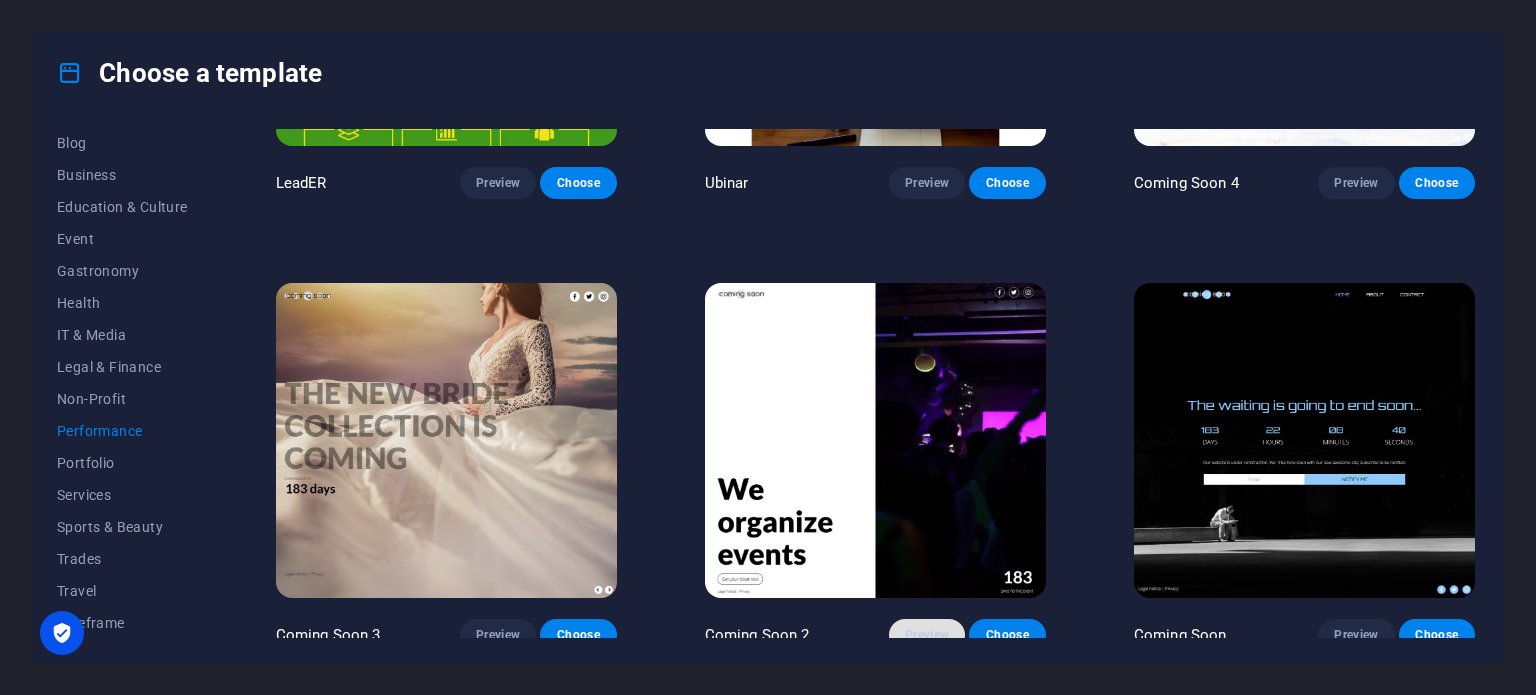 click on "Preview" at bounding box center (927, 635) 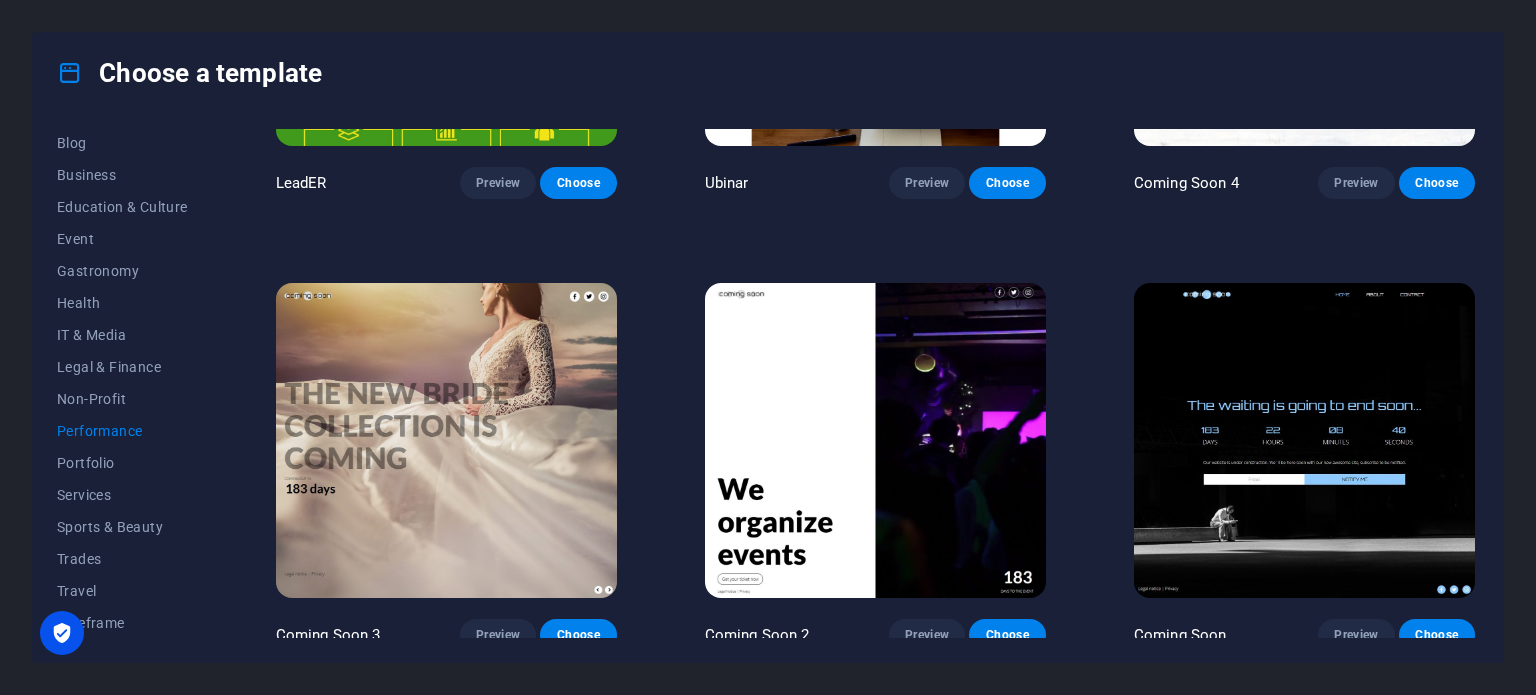 type 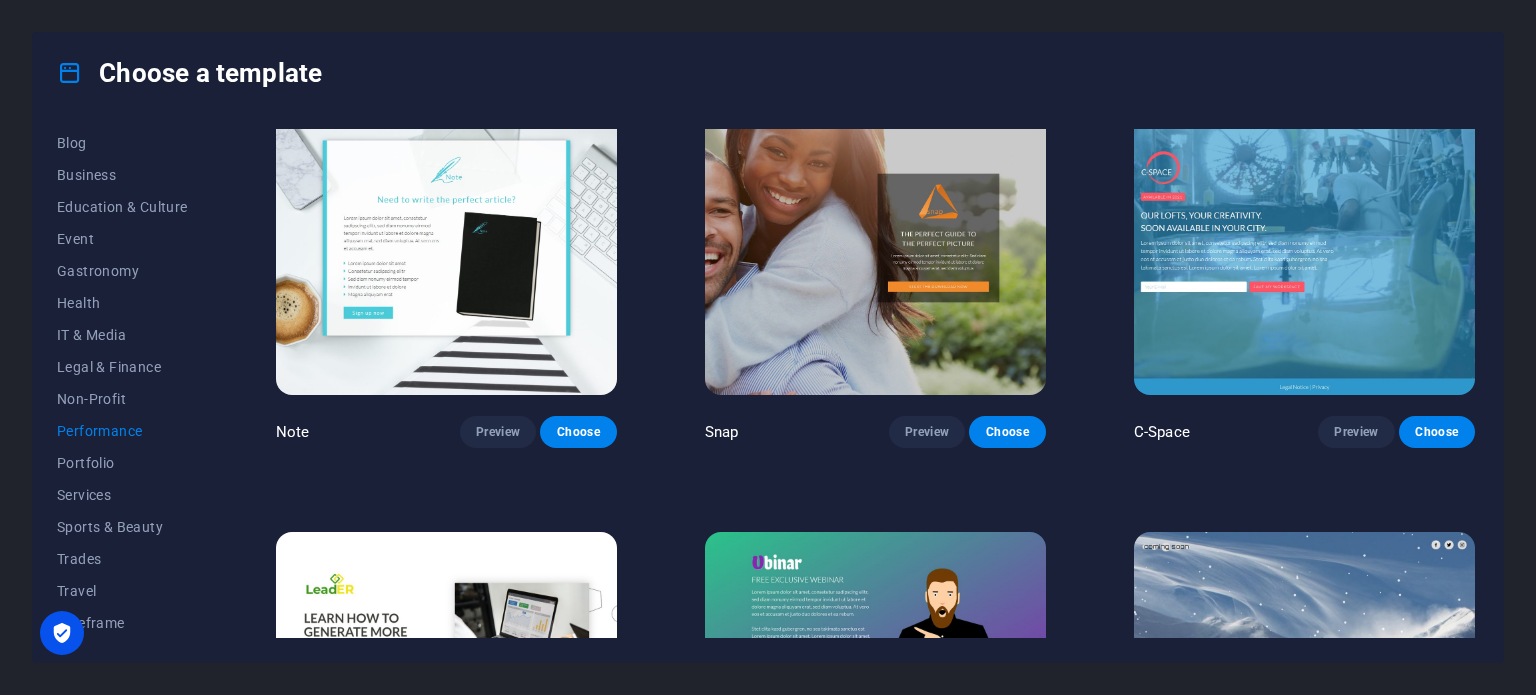 scroll, scrollTop: 1806, scrollLeft: 0, axis: vertical 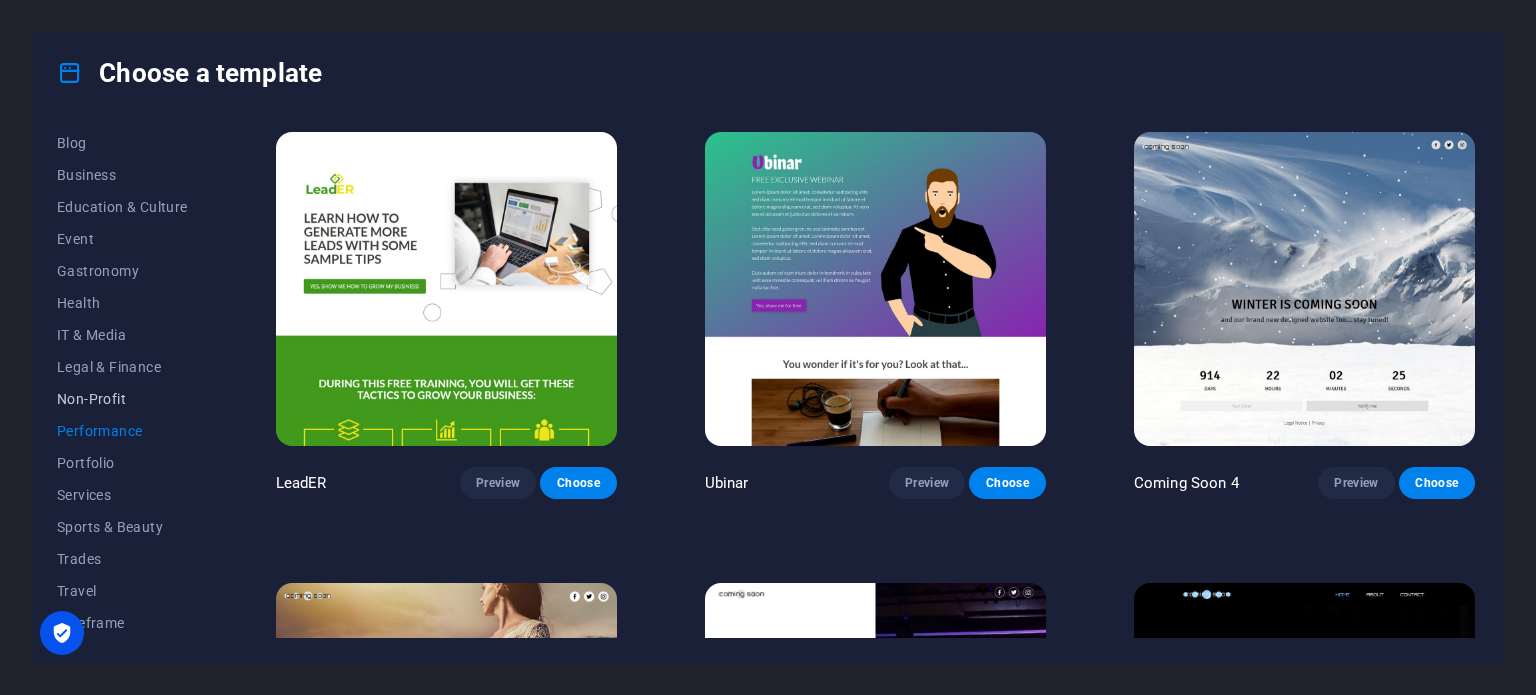 click on "Non-Profit" at bounding box center [122, 399] 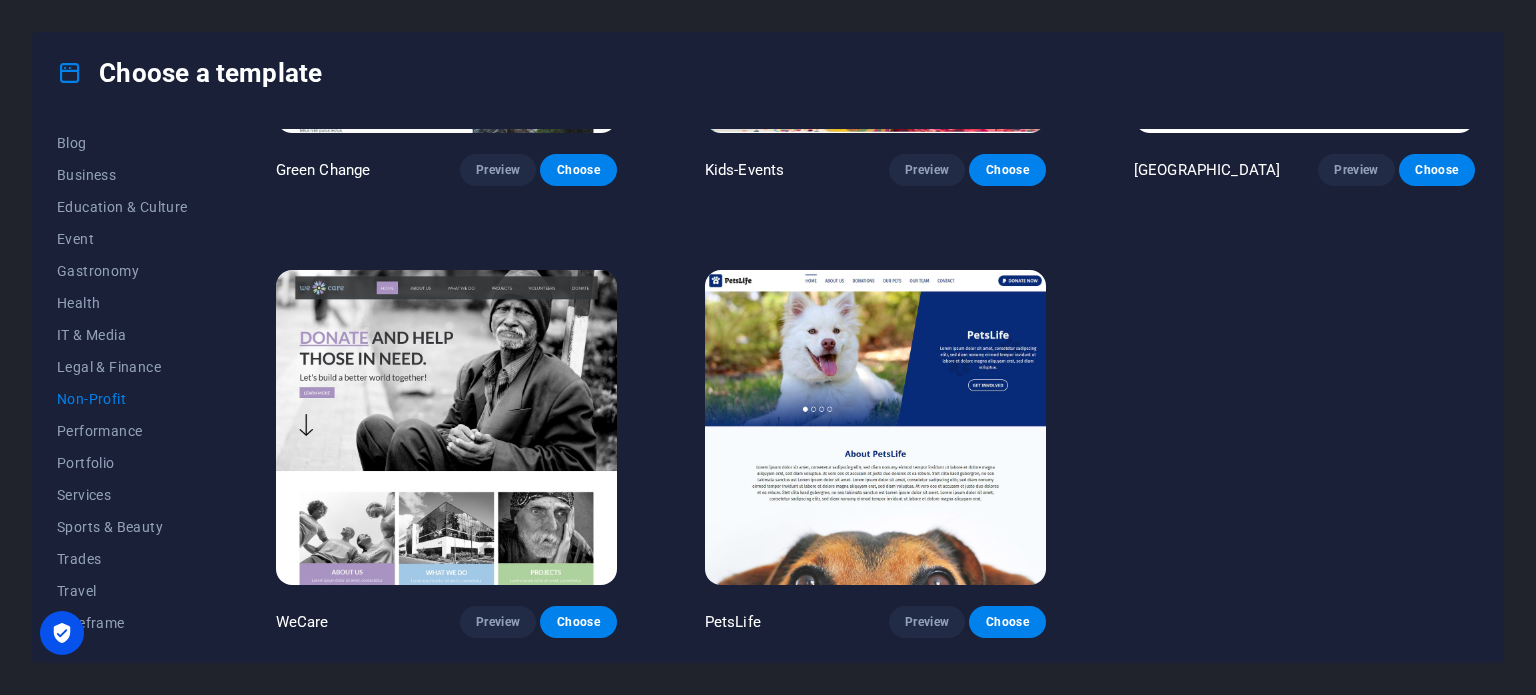 scroll, scrollTop: 0, scrollLeft: 0, axis: both 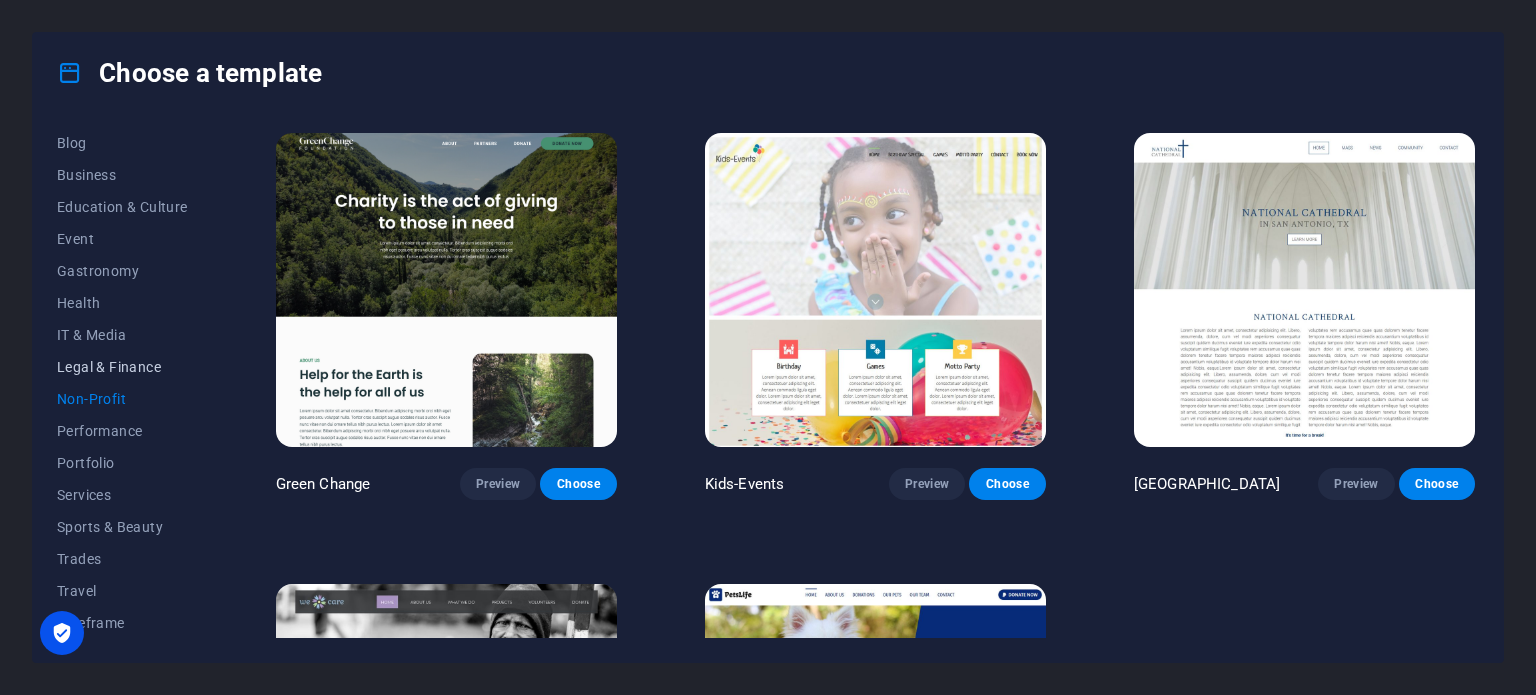 click on "Legal & Finance" at bounding box center [122, 367] 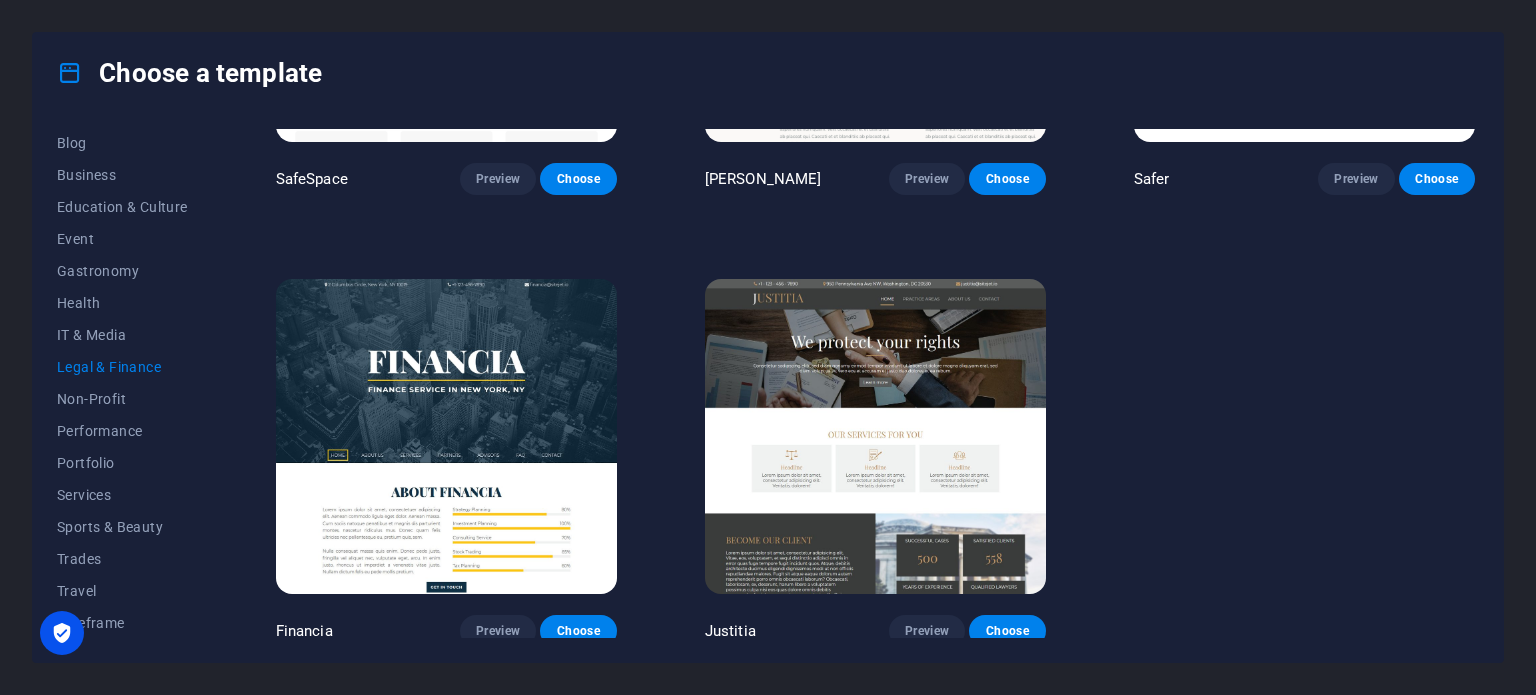 scroll, scrollTop: 308, scrollLeft: 0, axis: vertical 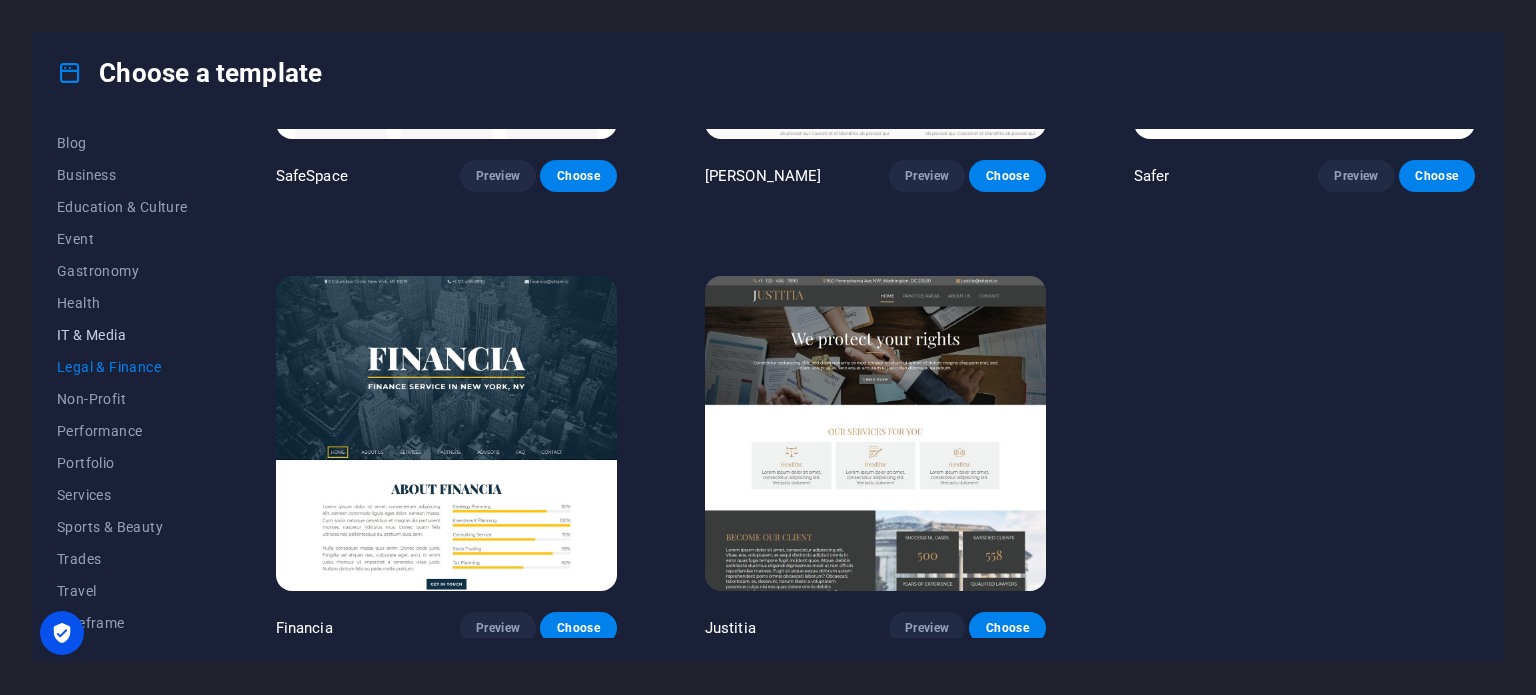 click on "IT & Media" at bounding box center [122, 335] 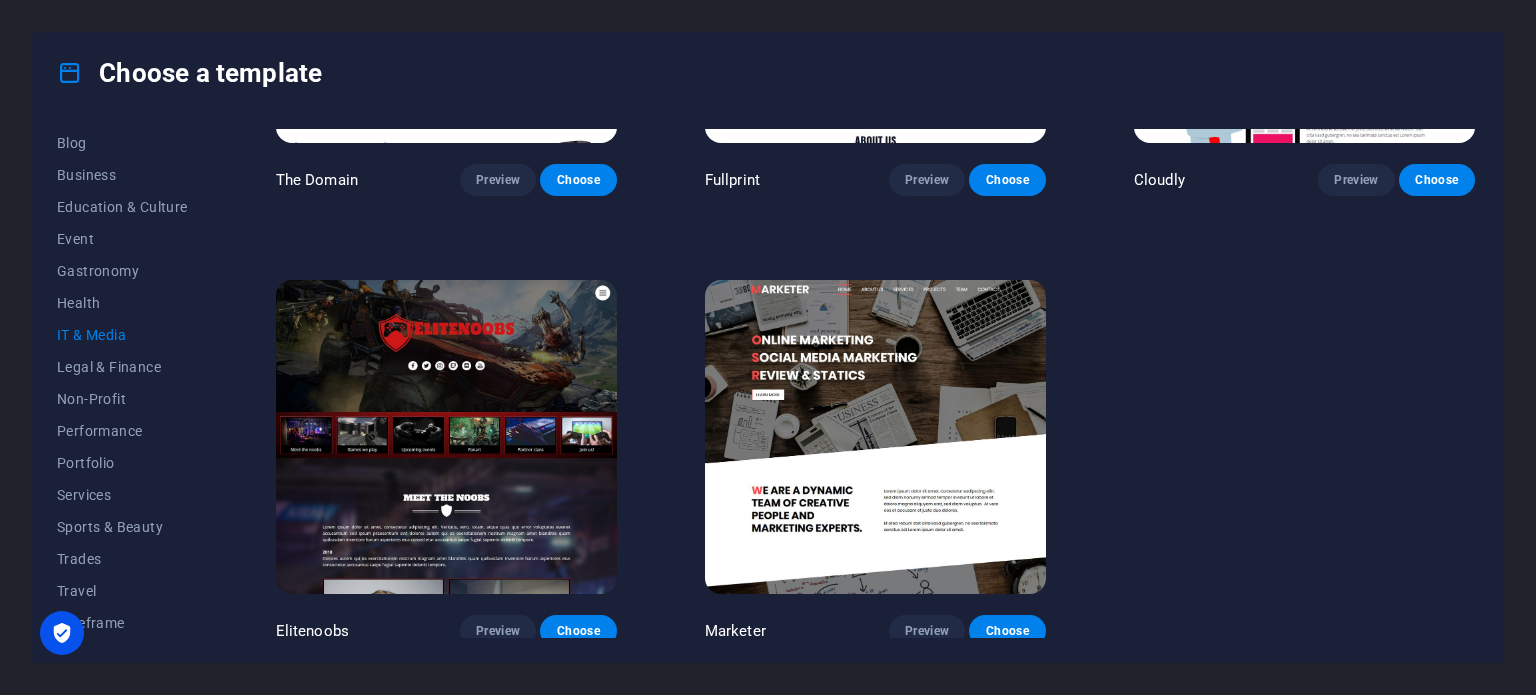 scroll, scrollTop: 1208, scrollLeft: 0, axis: vertical 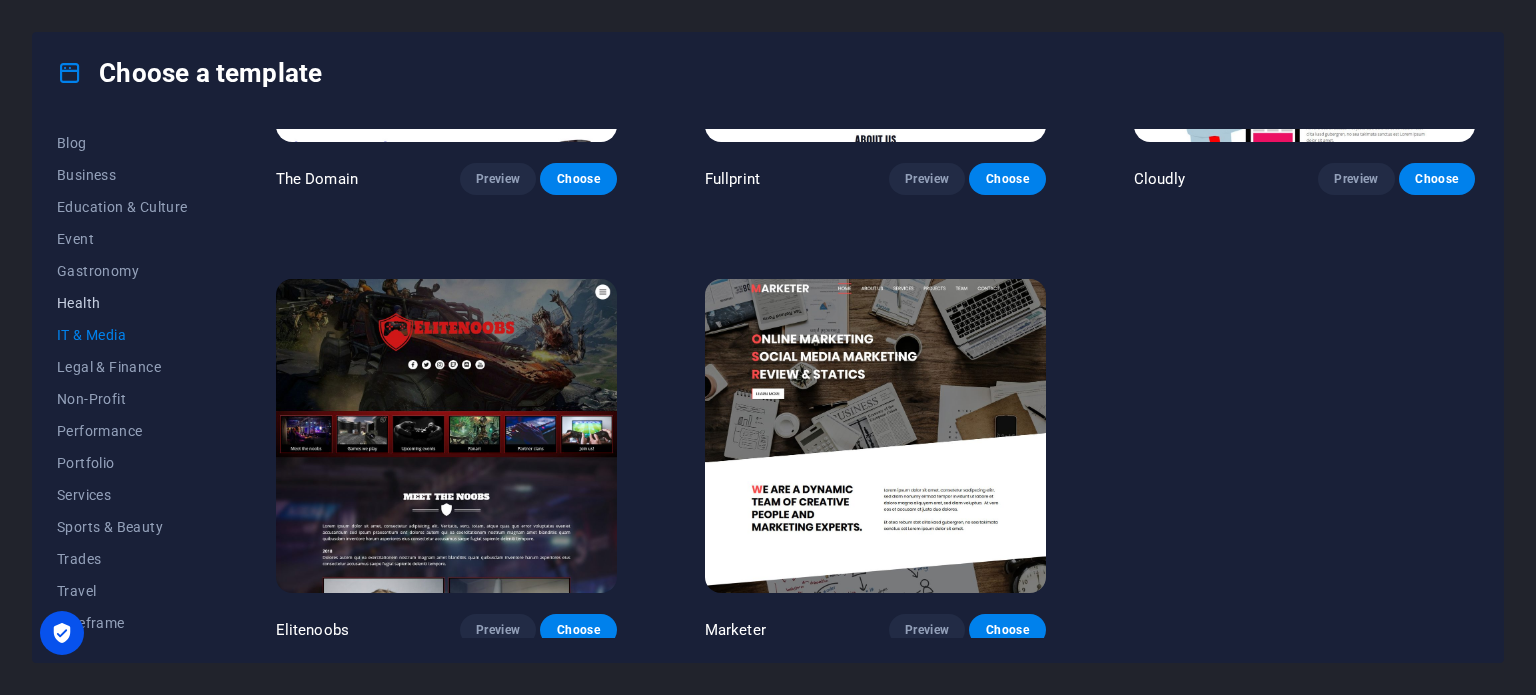 click on "Health" at bounding box center (122, 303) 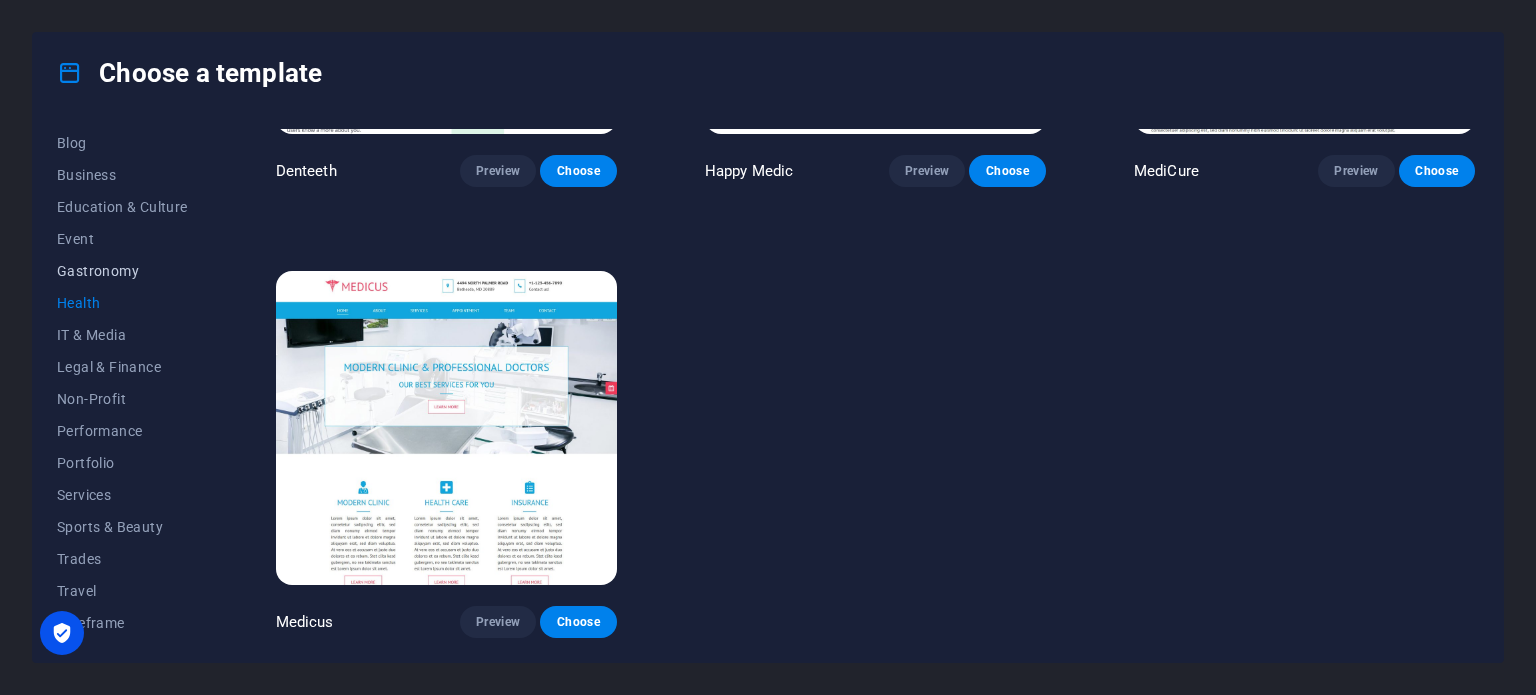 scroll, scrollTop: 0, scrollLeft: 0, axis: both 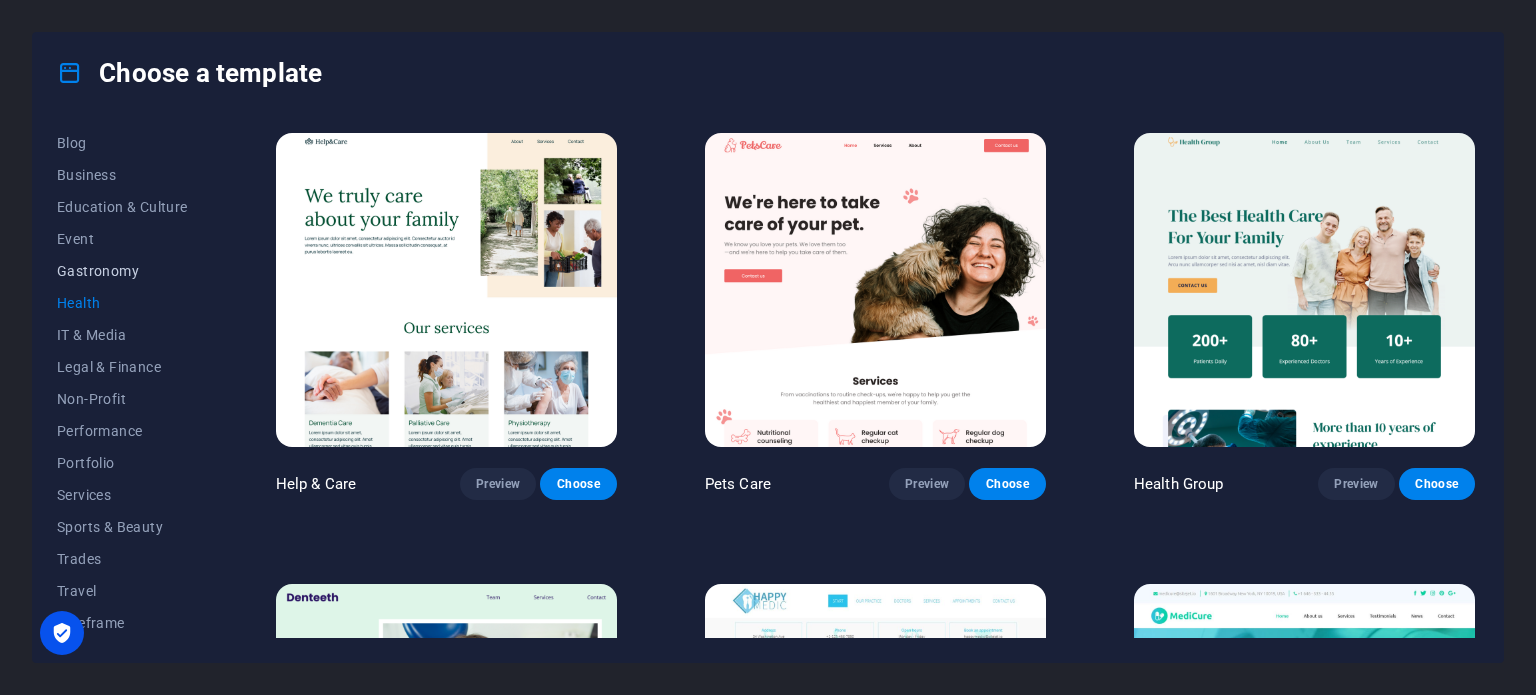 click on "Gastronomy" at bounding box center (122, 271) 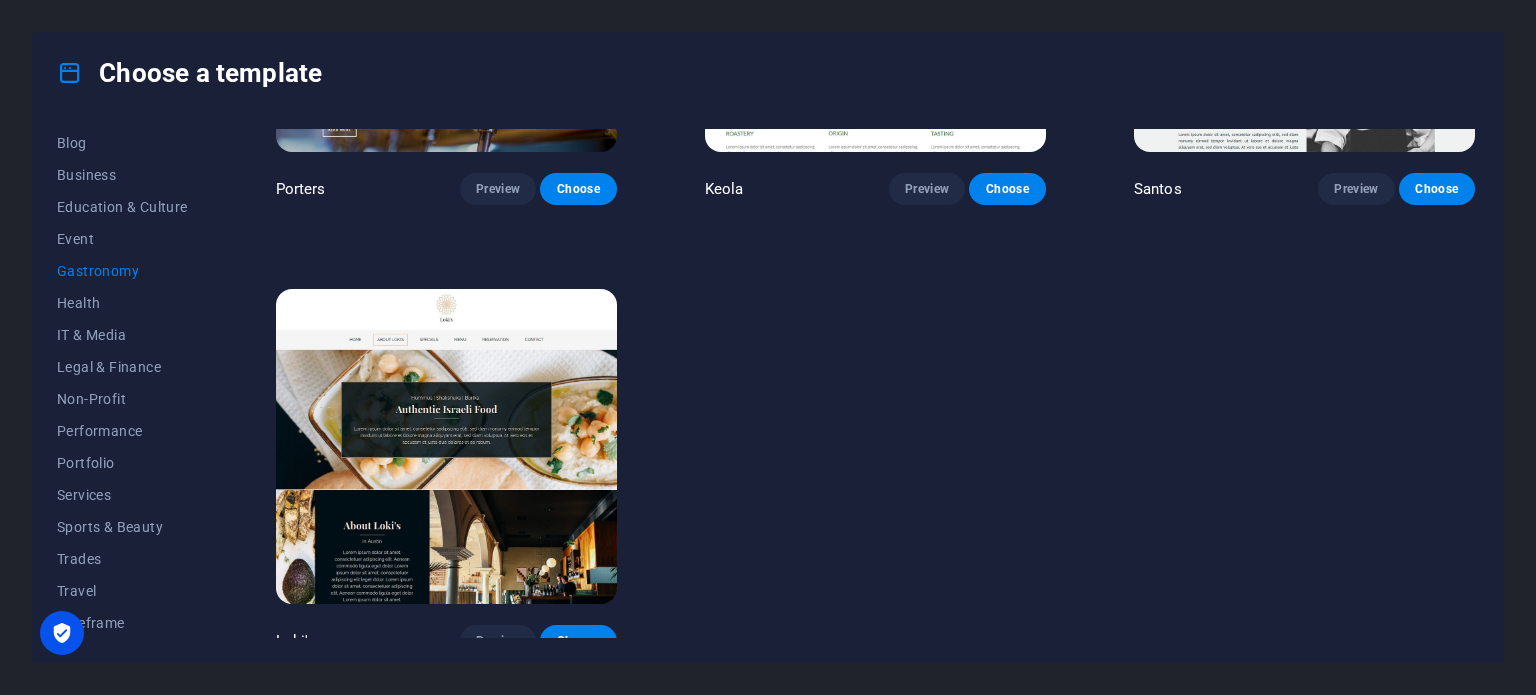 scroll, scrollTop: 2106, scrollLeft: 0, axis: vertical 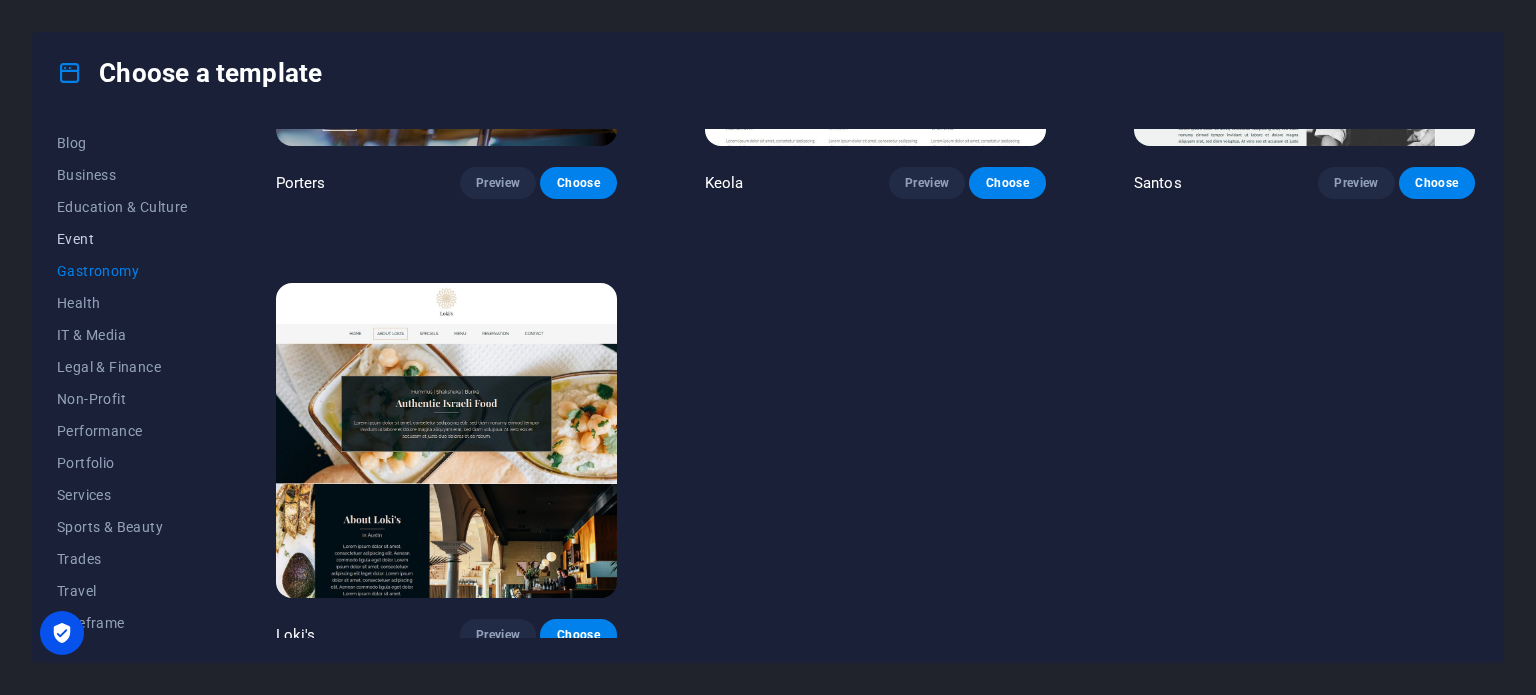 click on "Event" at bounding box center [122, 239] 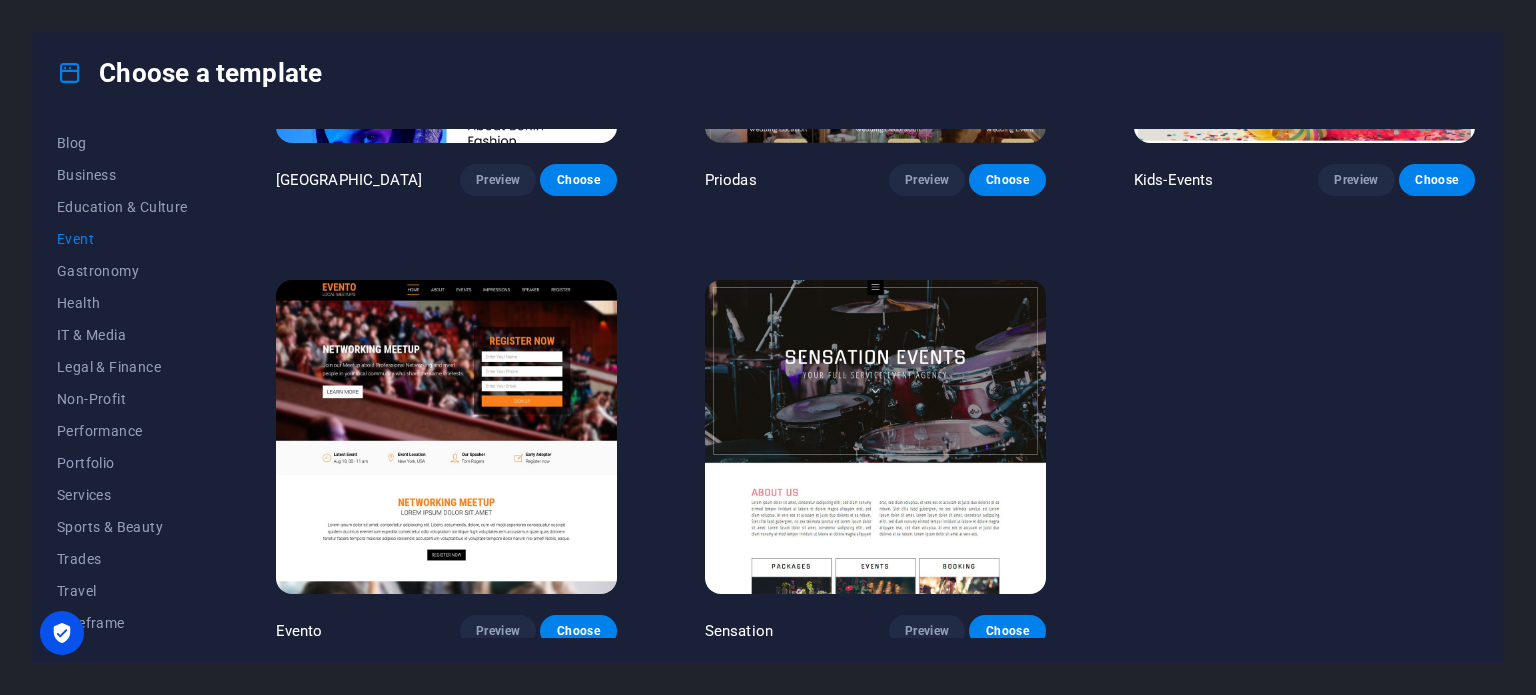 scroll, scrollTop: 758, scrollLeft: 0, axis: vertical 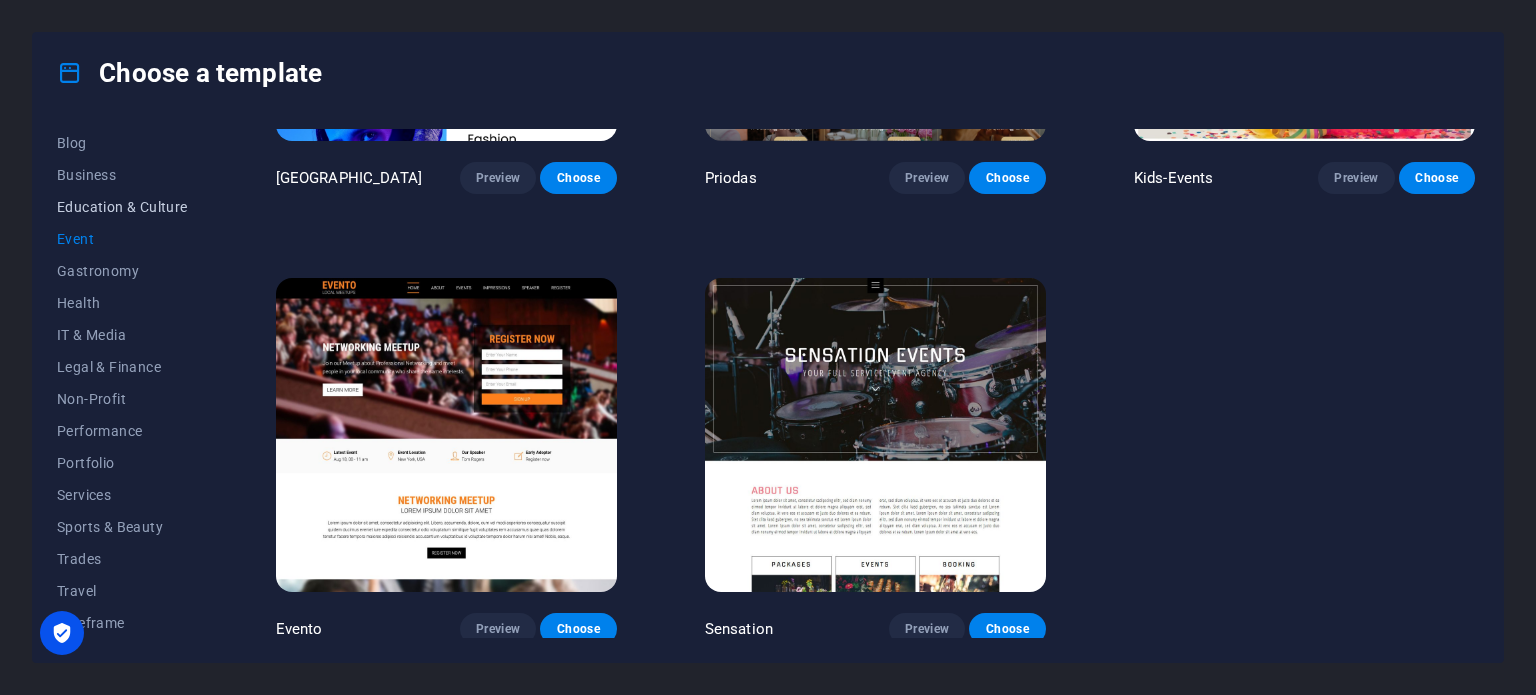 click on "Education & Culture" at bounding box center [122, 207] 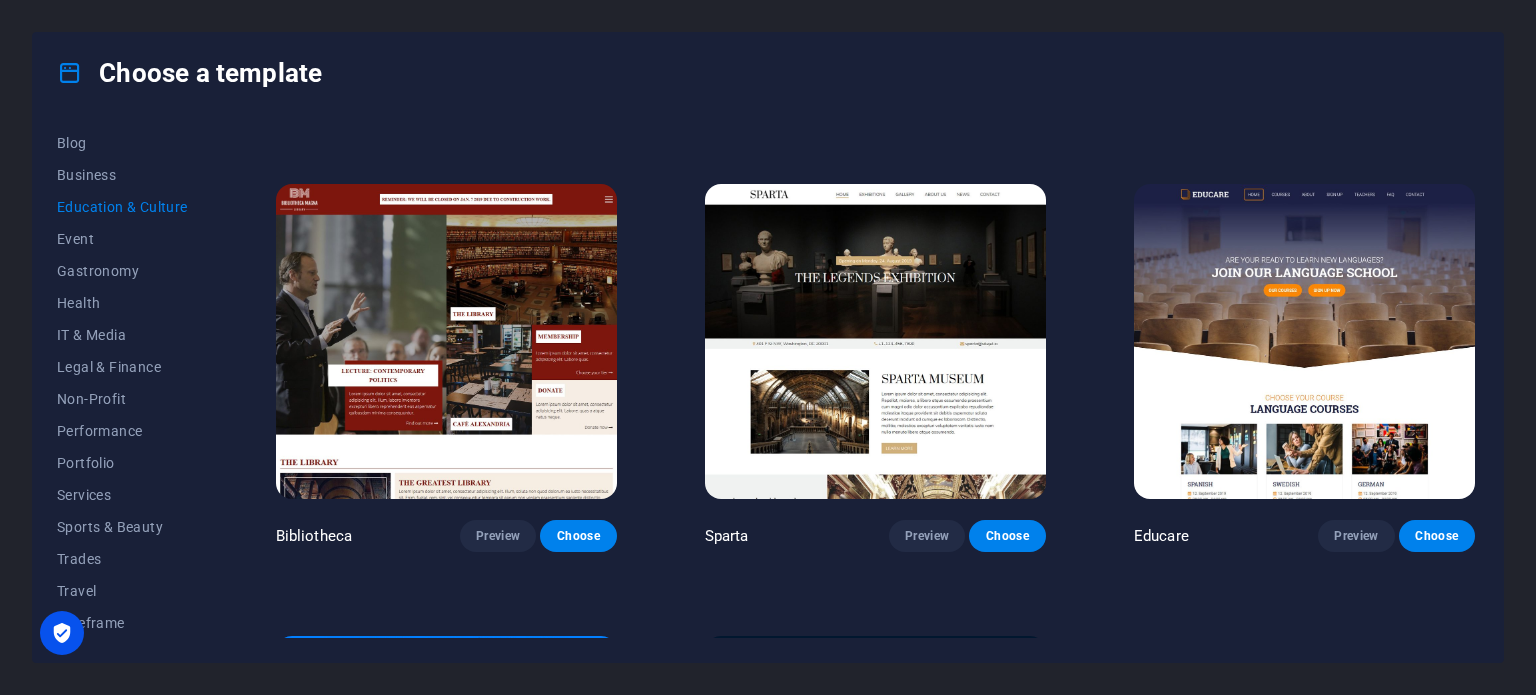 scroll, scrollTop: 758, scrollLeft: 0, axis: vertical 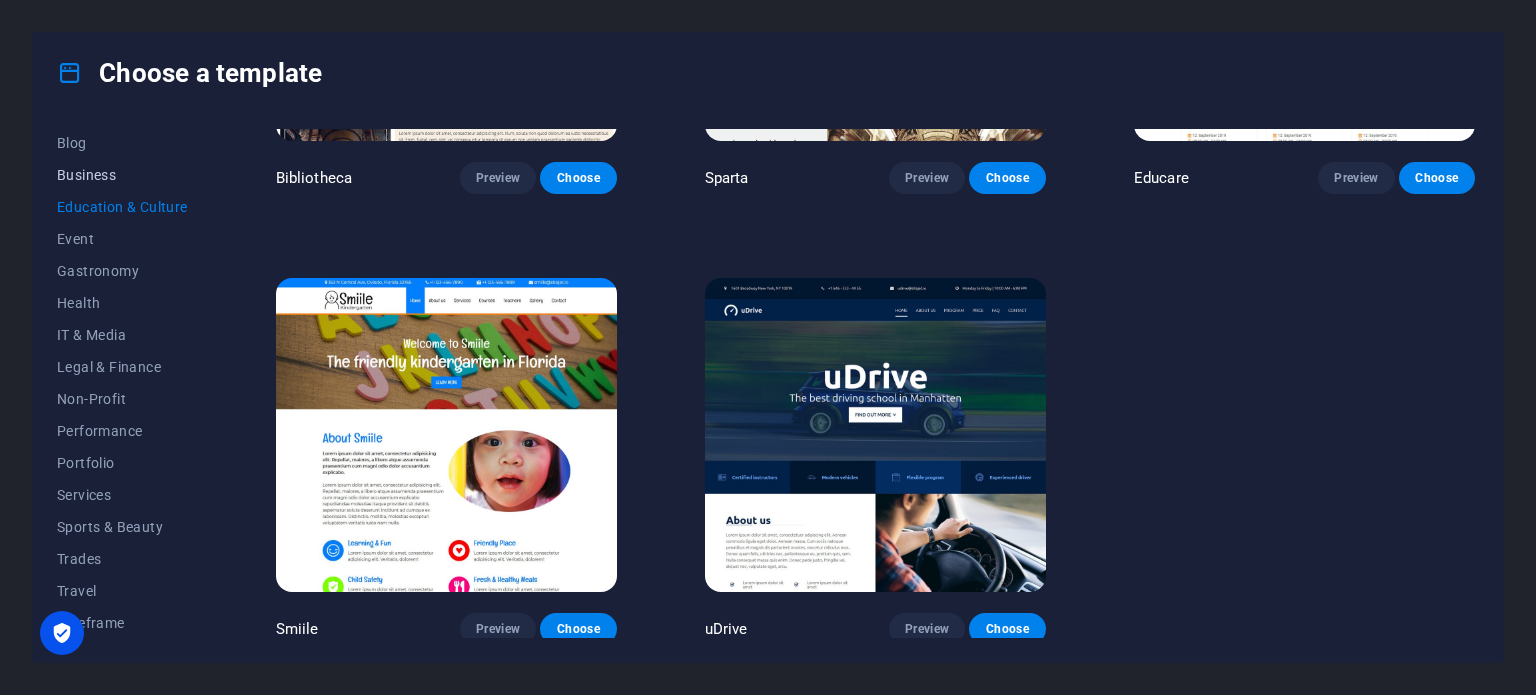 click on "Business" at bounding box center [122, 175] 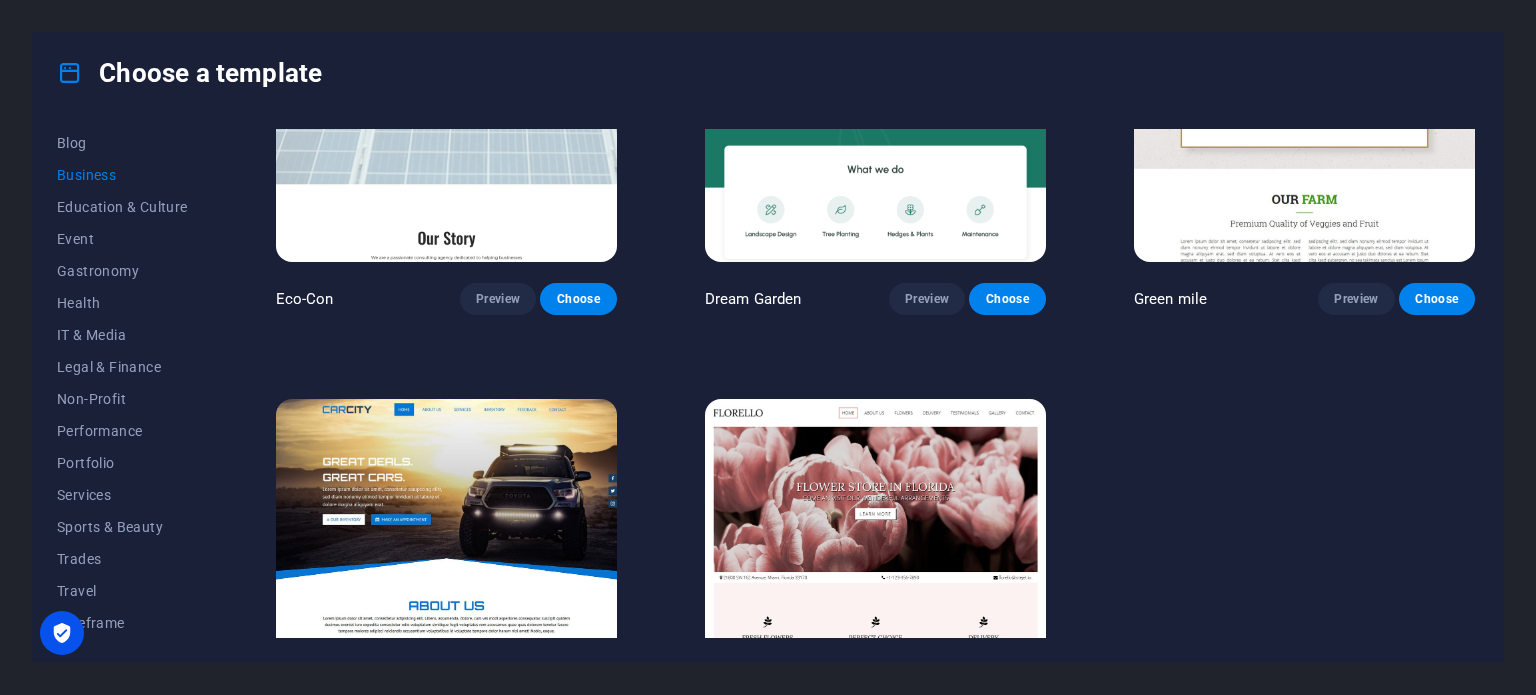 scroll, scrollTop: 0, scrollLeft: 0, axis: both 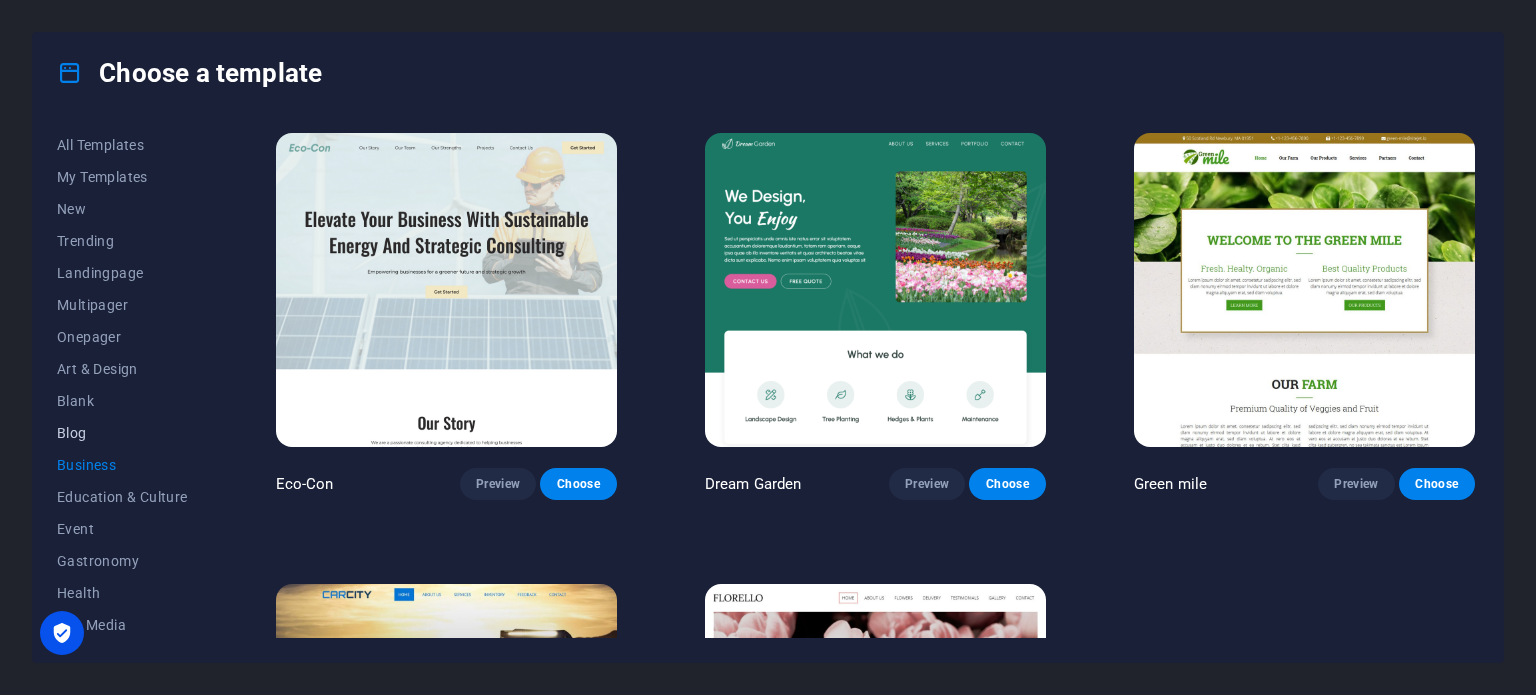 drag, startPoint x: 64, startPoint y: 434, endPoint x: 269, endPoint y: 433, distance: 205.00244 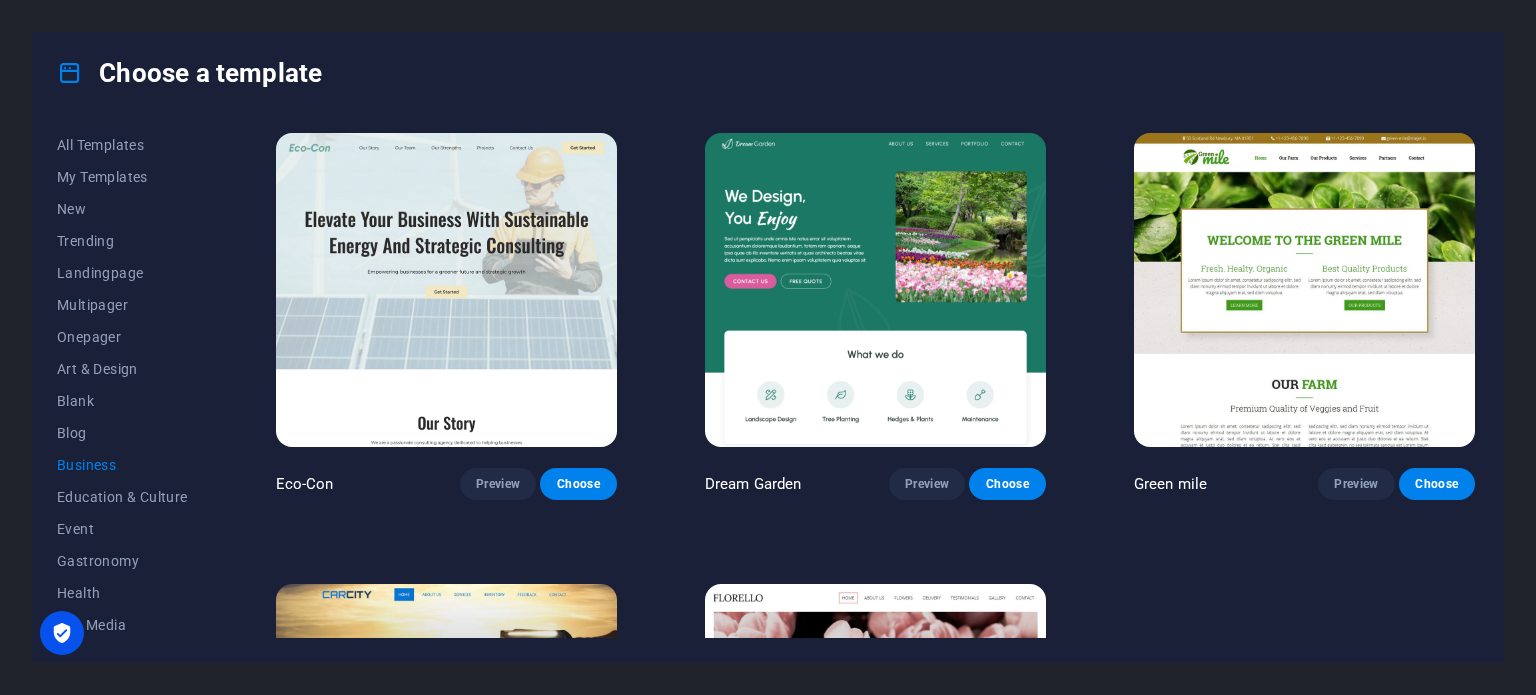 click on "Blog" at bounding box center [122, 433] 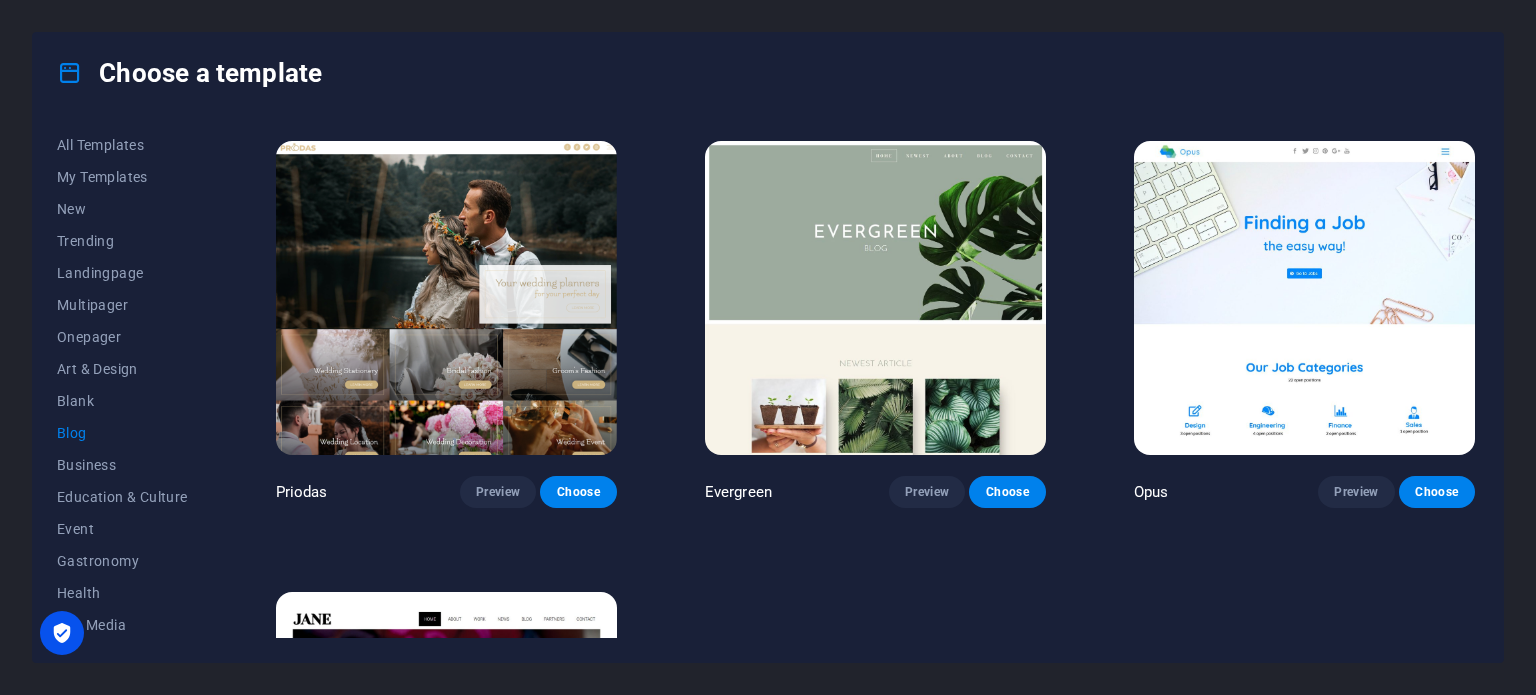 scroll, scrollTop: 3005, scrollLeft: 0, axis: vertical 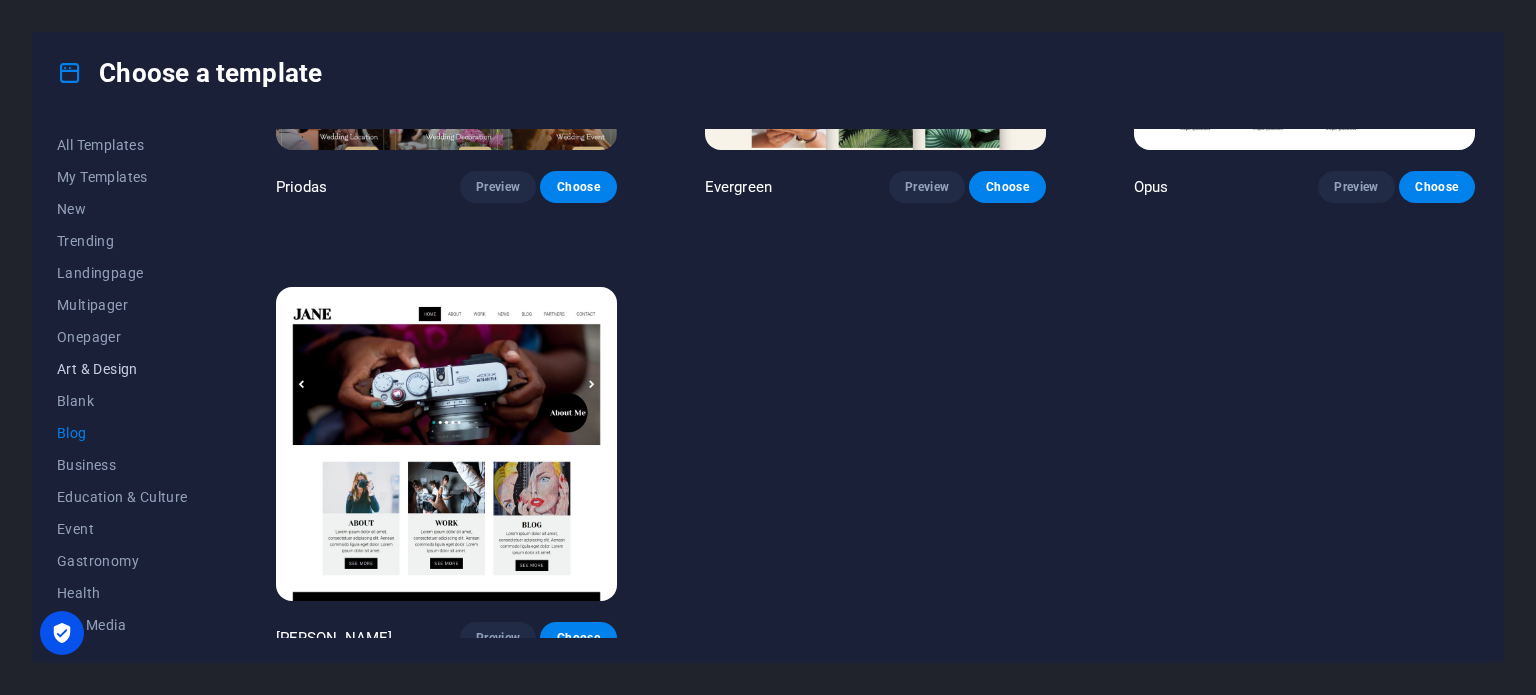 click on "Art & Design" at bounding box center (122, 369) 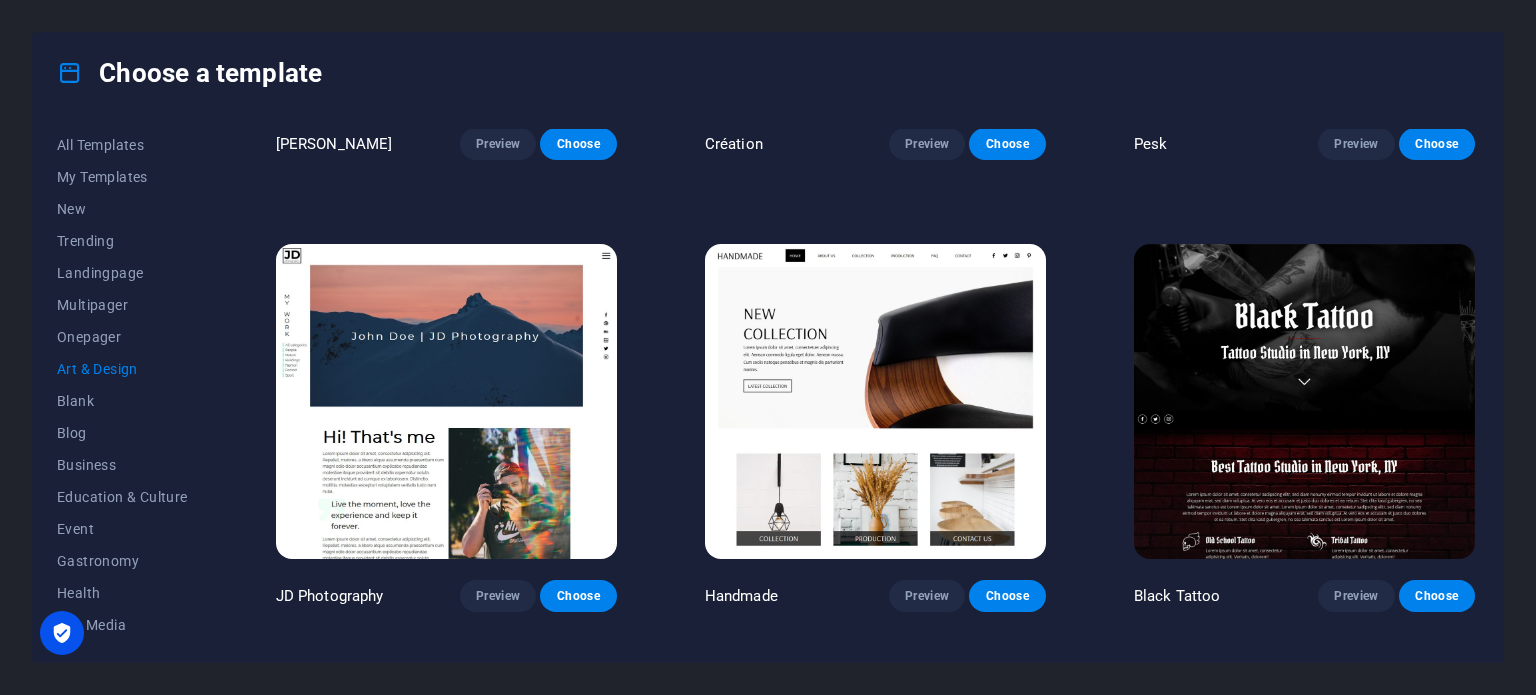 scroll, scrollTop: 0, scrollLeft: 0, axis: both 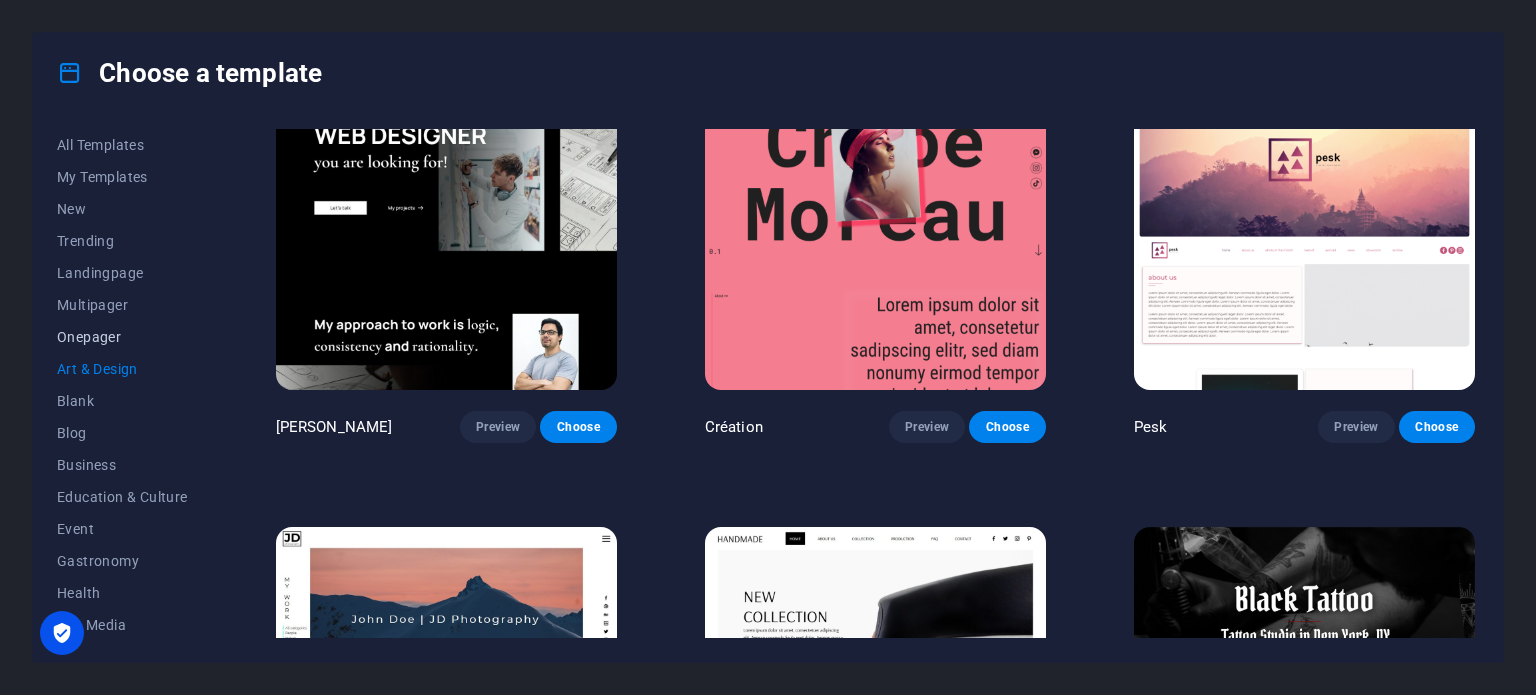click on "Onepager" at bounding box center (122, 337) 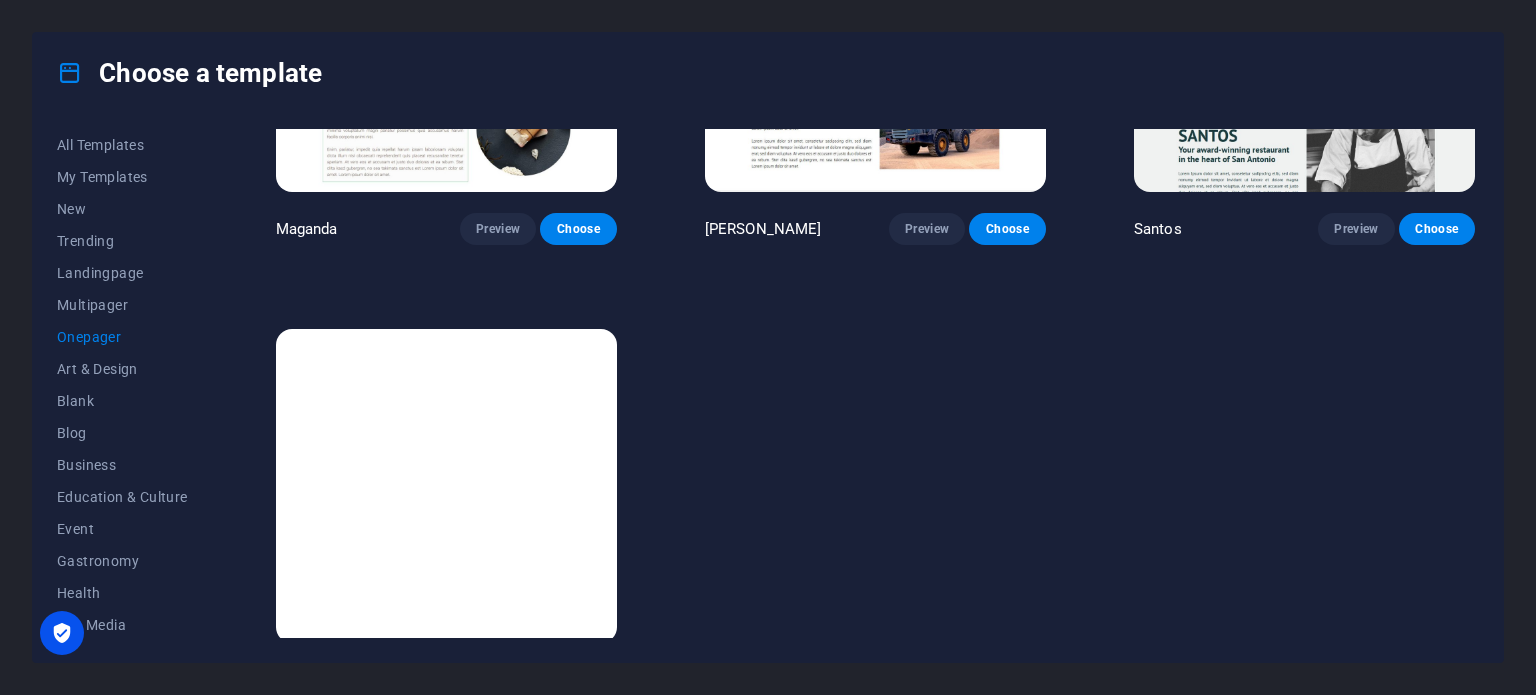 scroll, scrollTop: 10195, scrollLeft: 0, axis: vertical 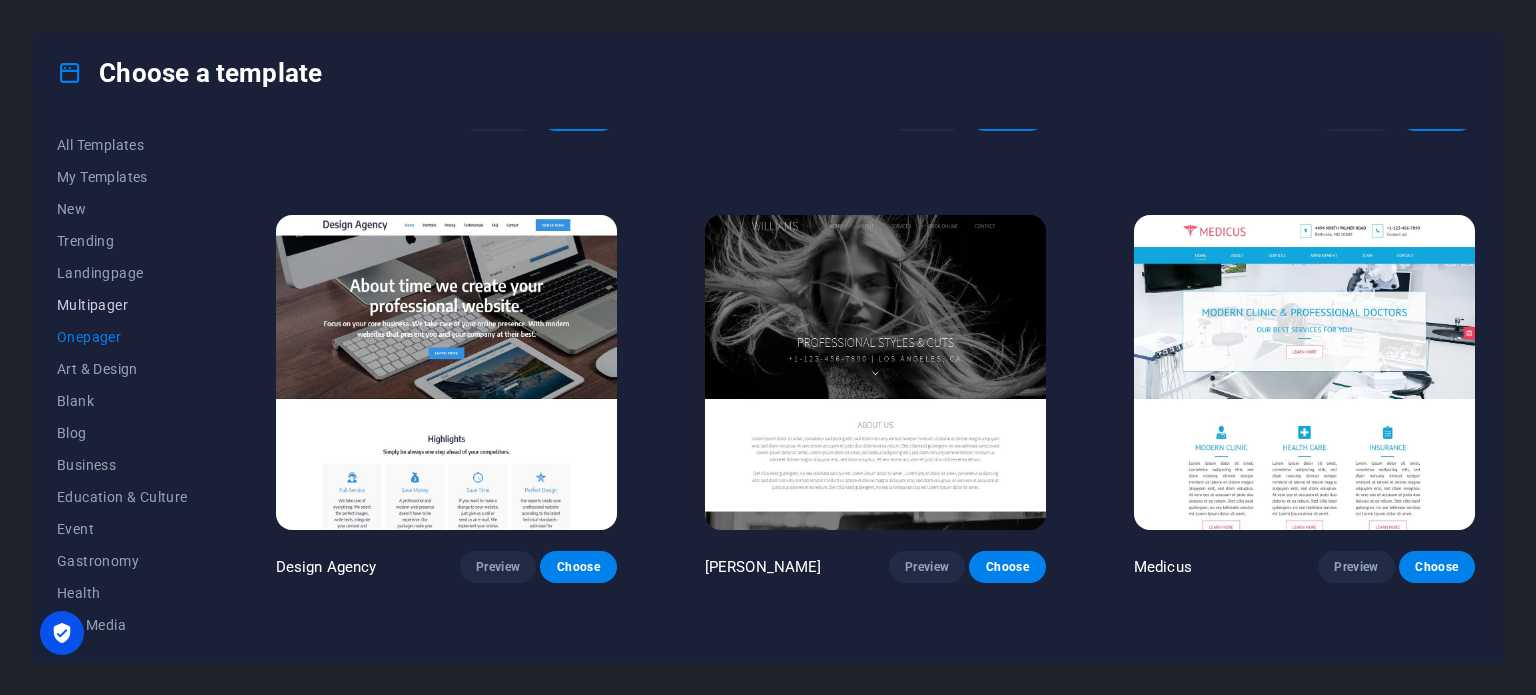 click on "Multipager" at bounding box center [122, 305] 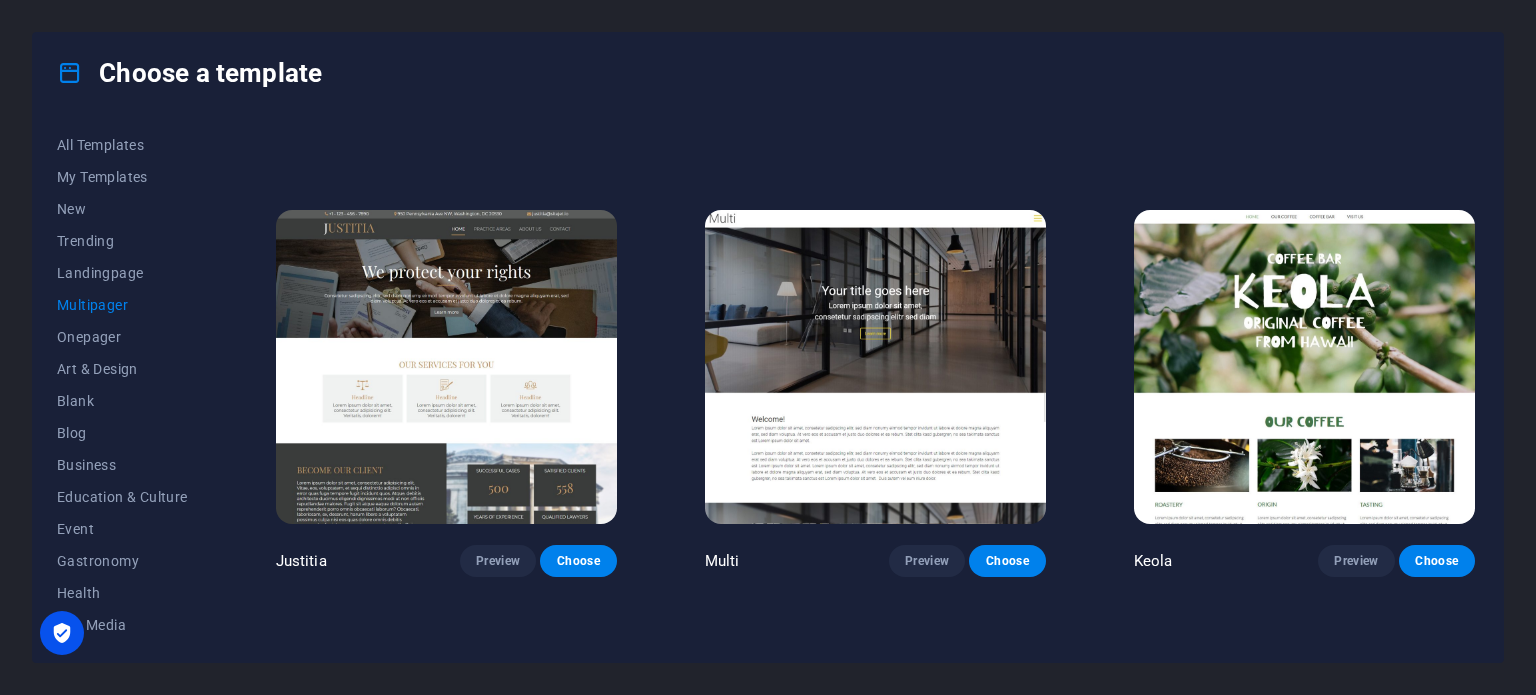 scroll, scrollTop: 8496, scrollLeft: 0, axis: vertical 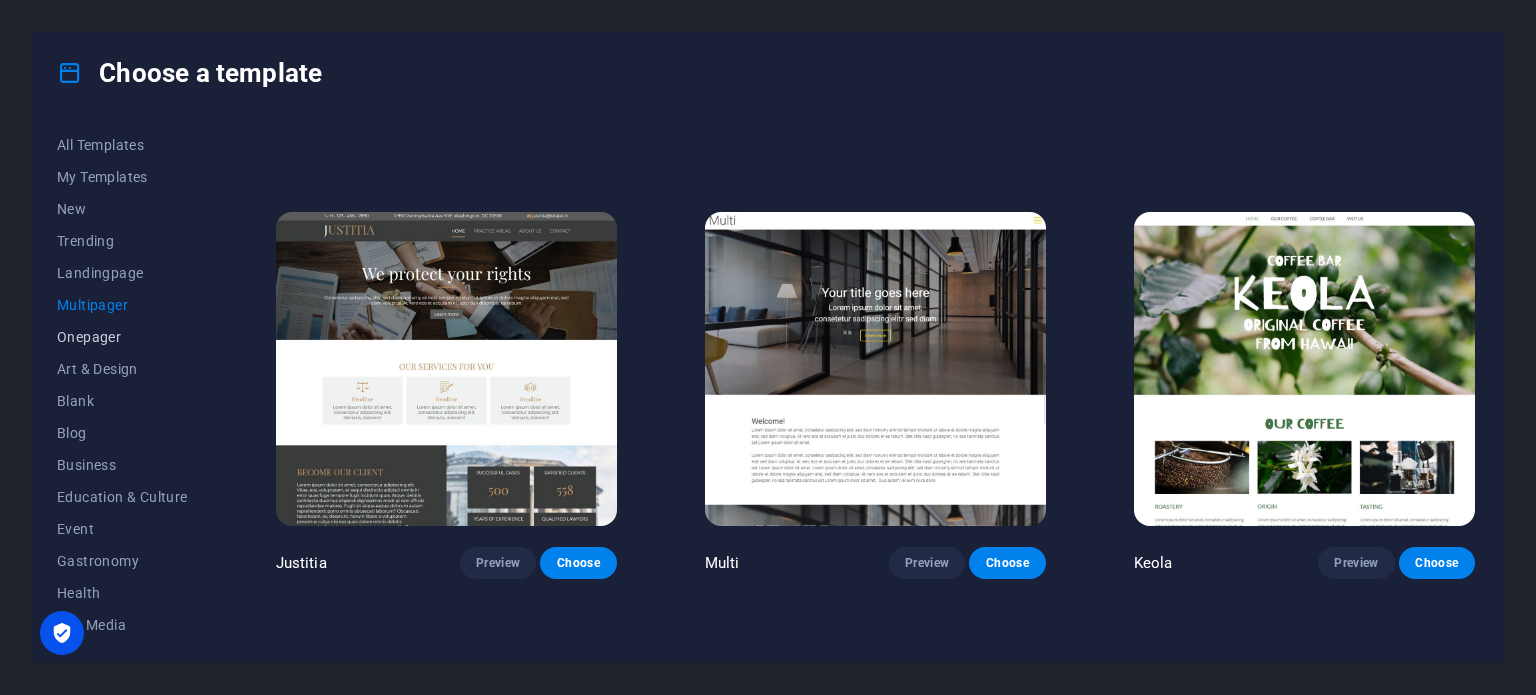 click on "Onepager" at bounding box center [122, 337] 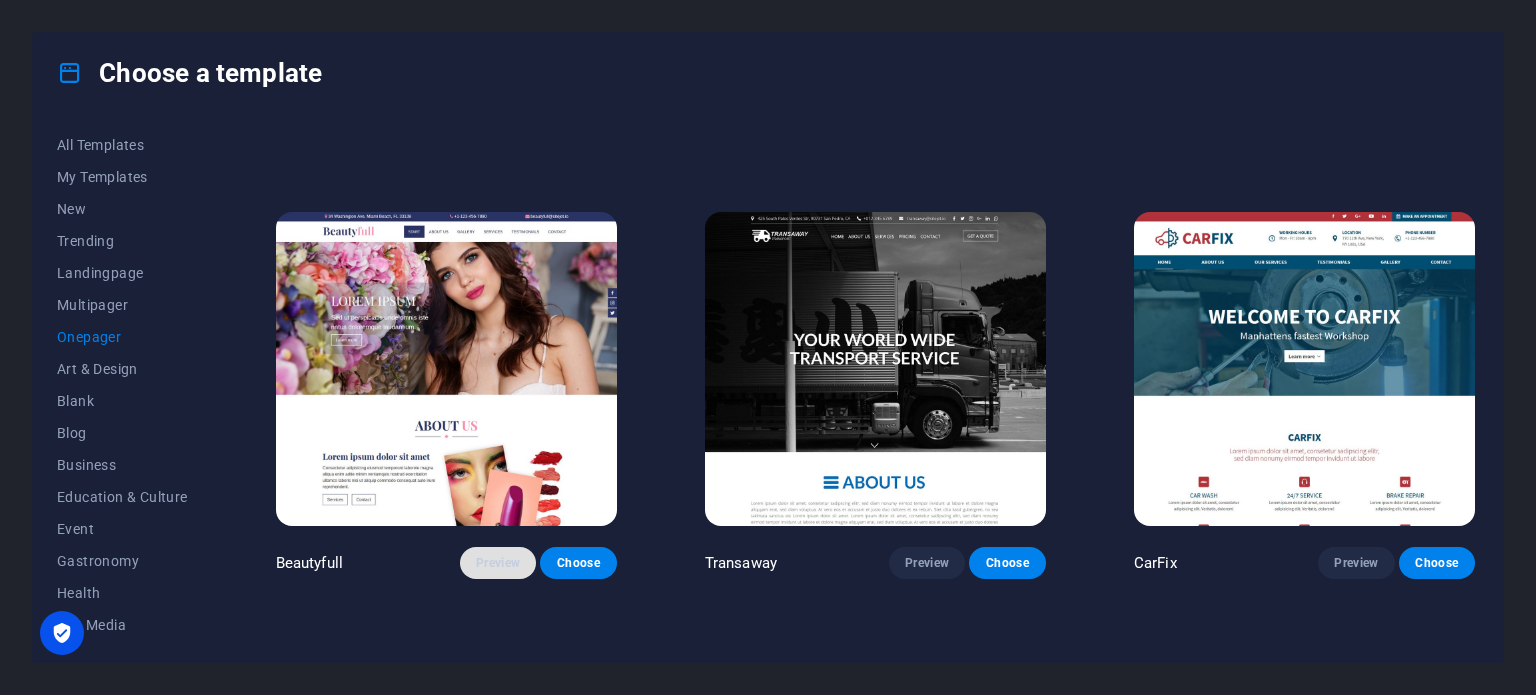 click on "Preview" at bounding box center [498, 563] 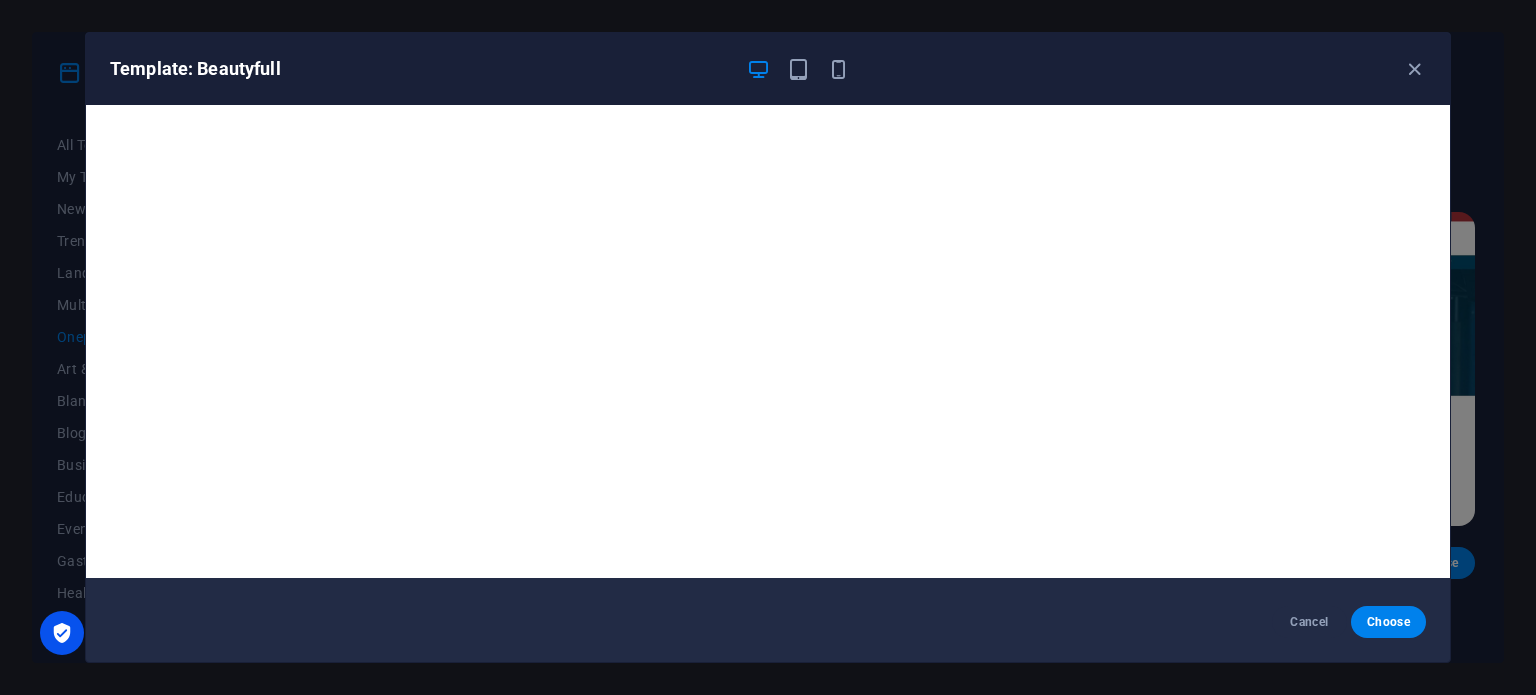 scroll, scrollTop: 5, scrollLeft: 0, axis: vertical 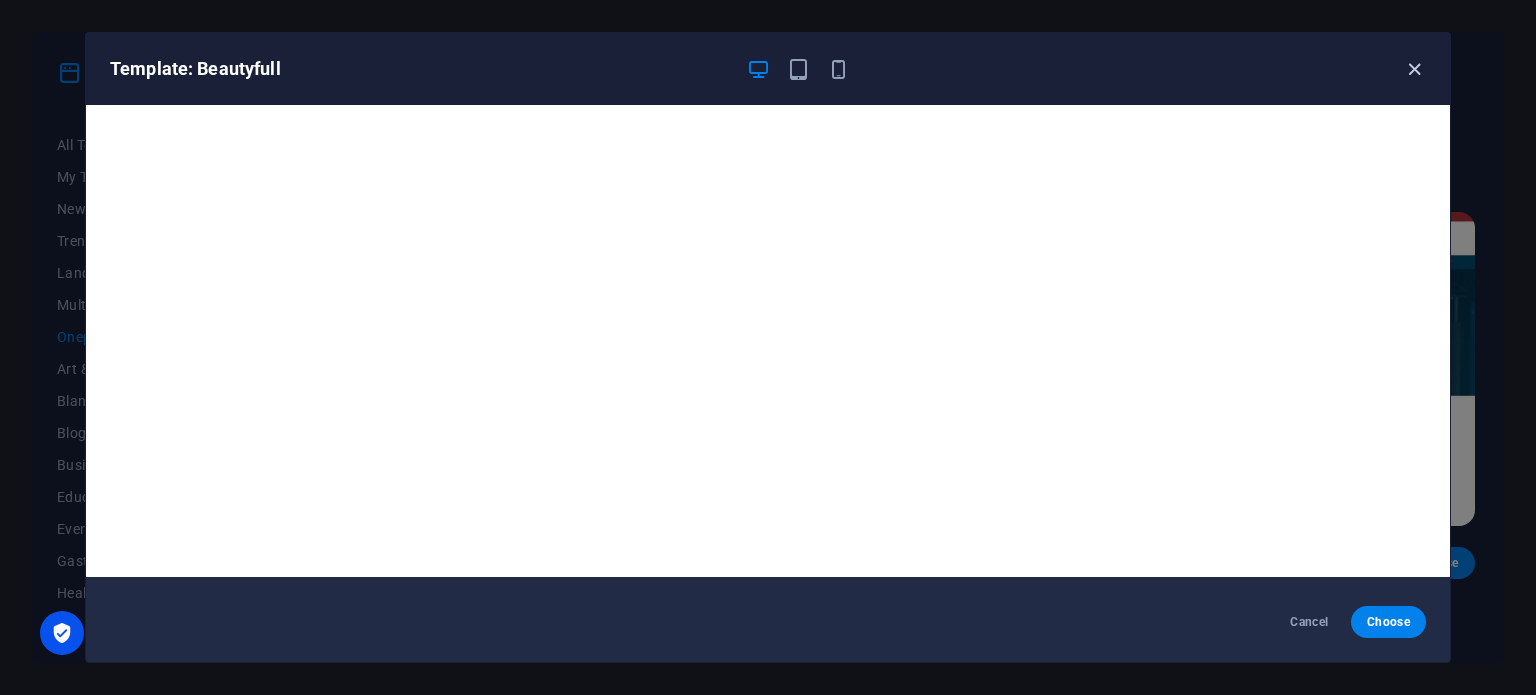 click at bounding box center [1414, 69] 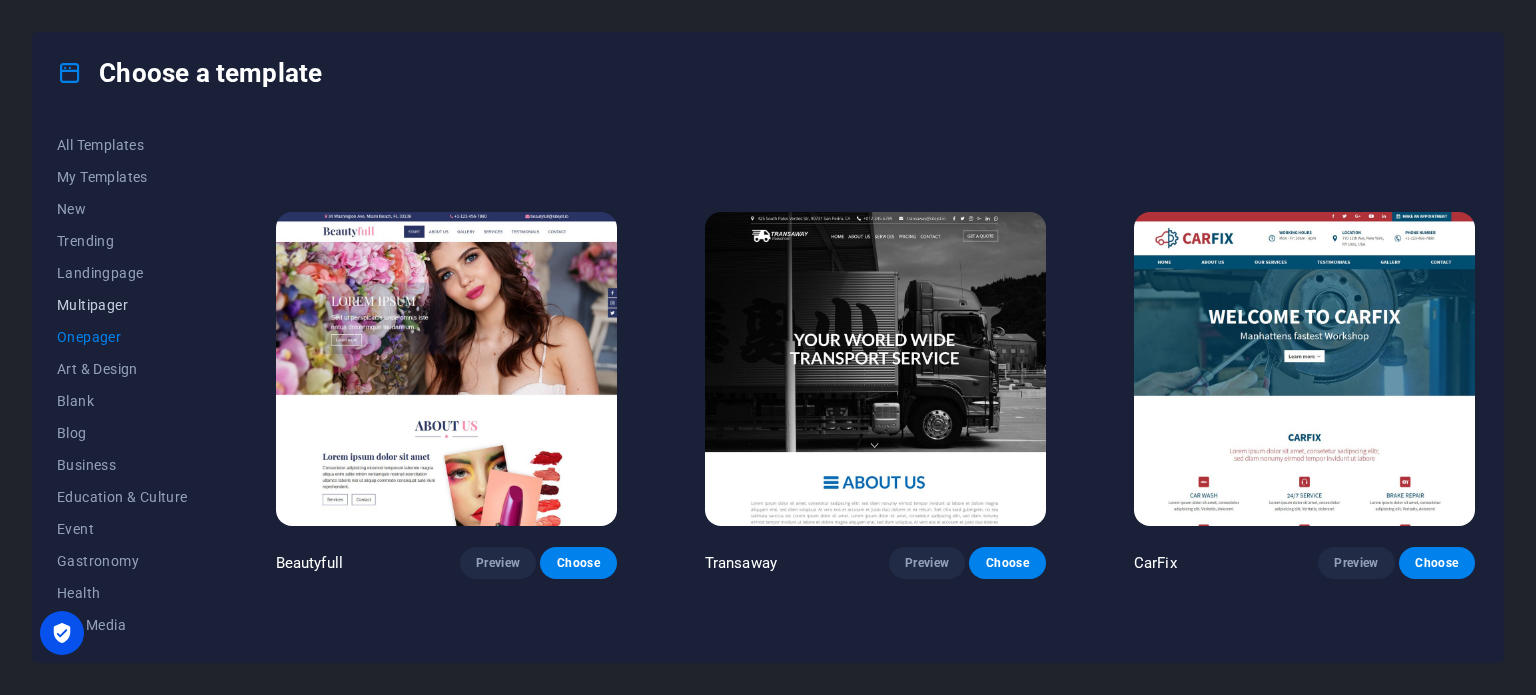 click on "Multipager" at bounding box center [122, 305] 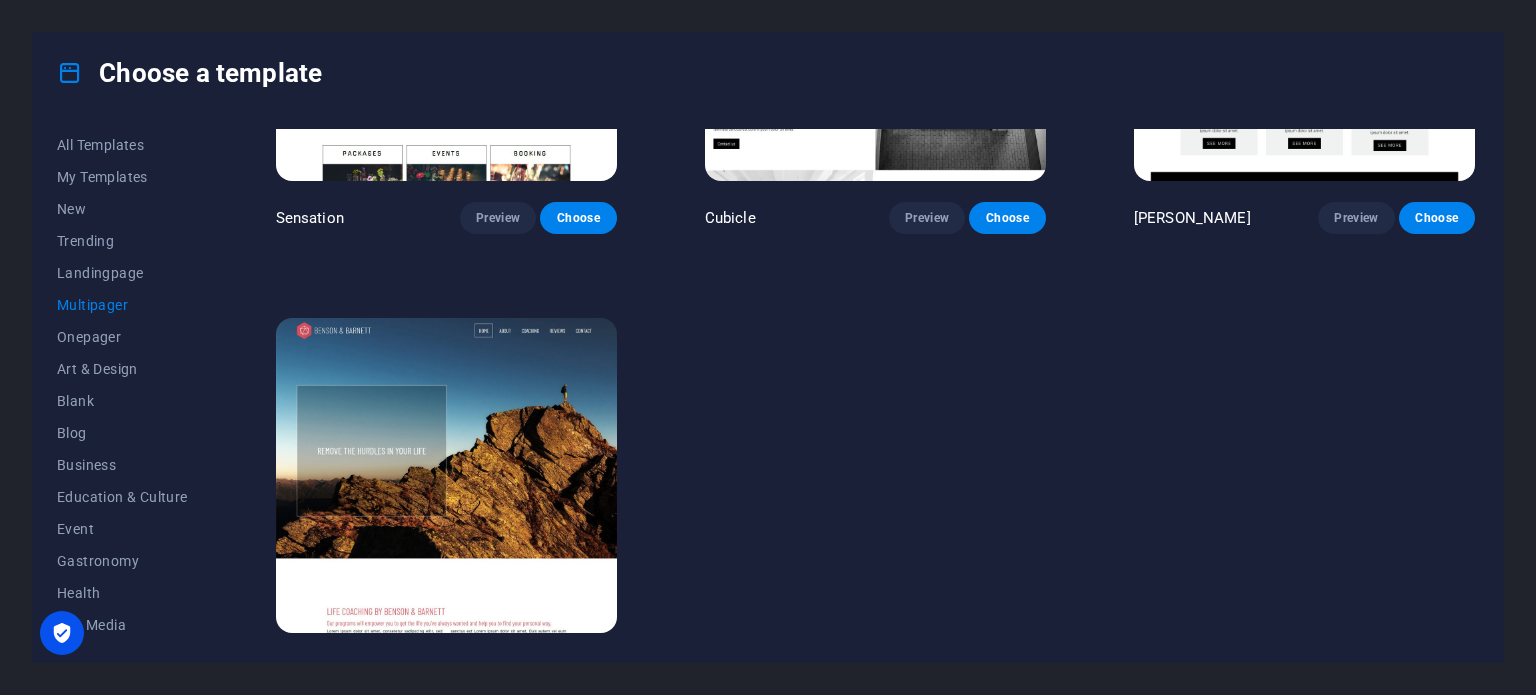 scroll, scrollTop: 9296, scrollLeft: 0, axis: vertical 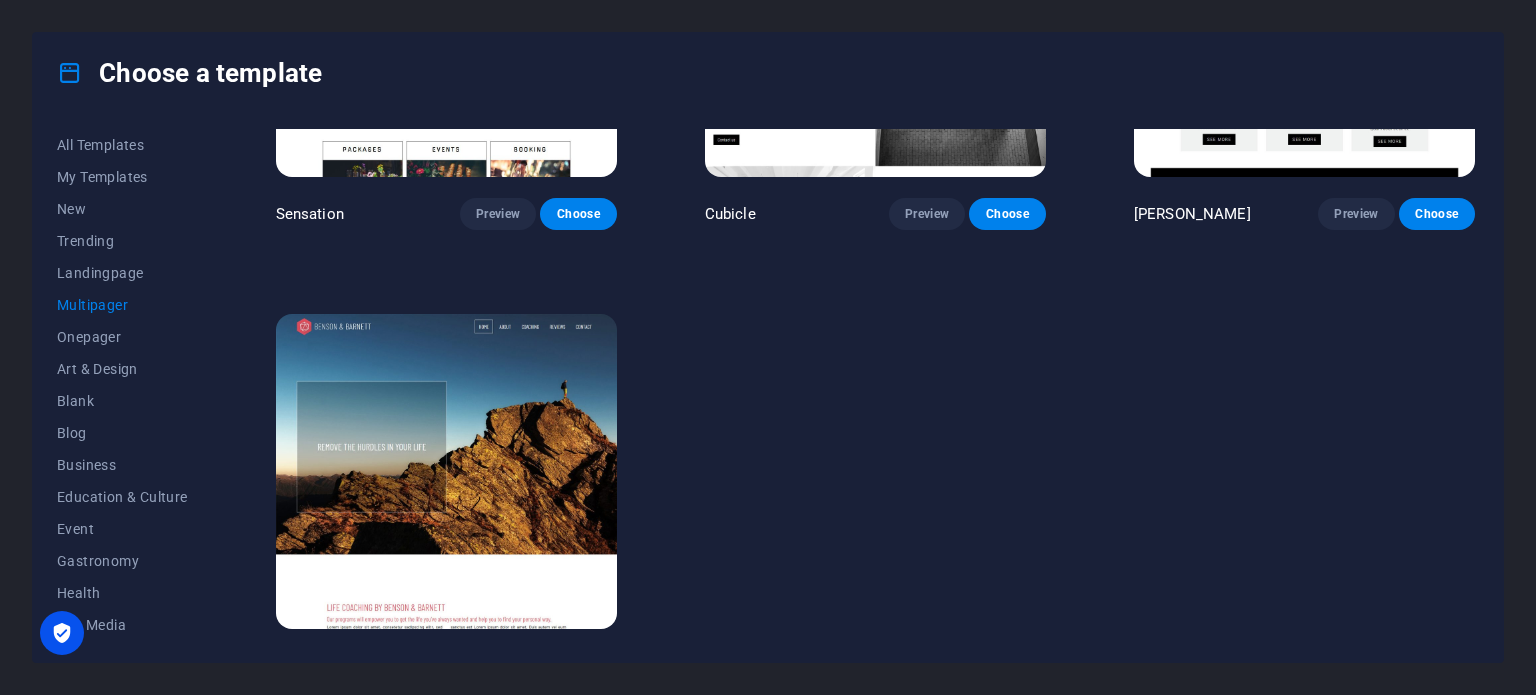 click on "Preview" at bounding box center [498, 666] 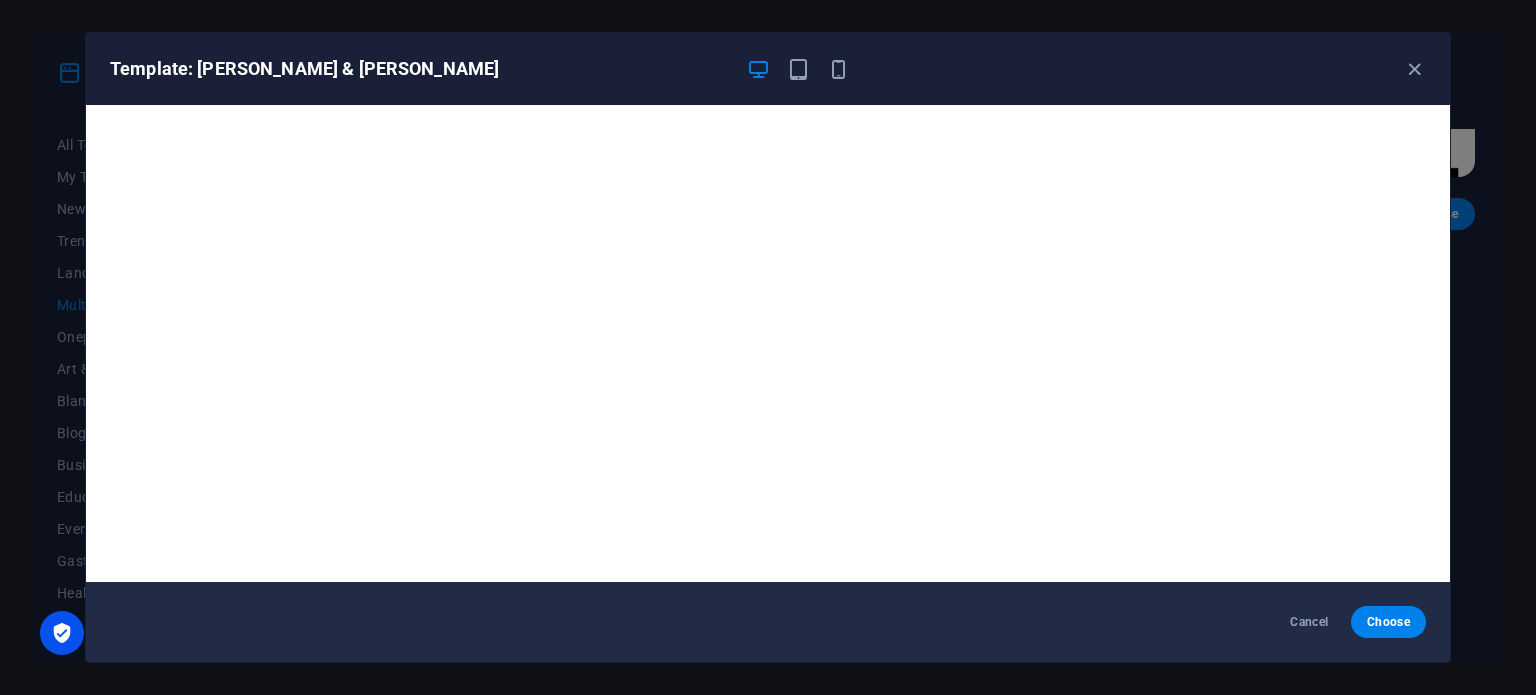 click on "Template: Benson & Barnett" at bounding box center (768, 69) 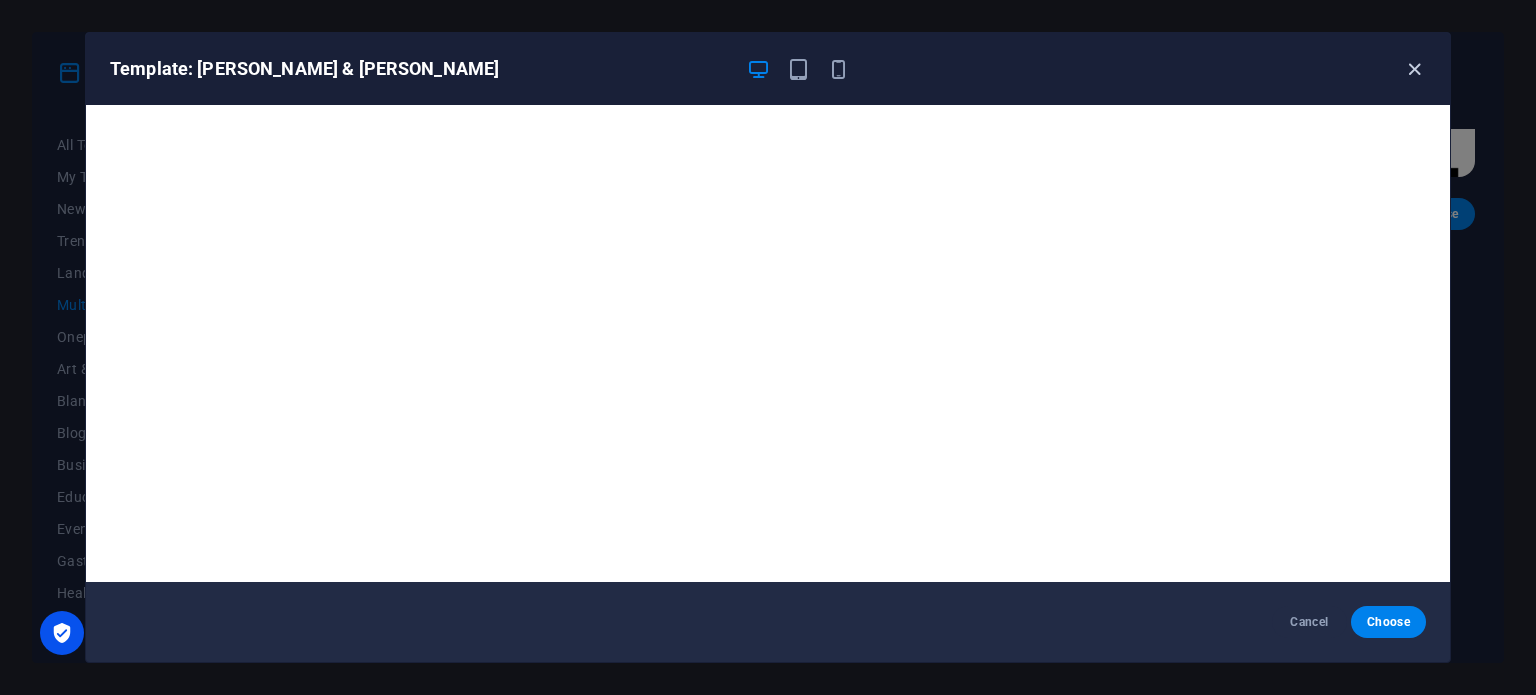 click at bounding box center [1414, 69] 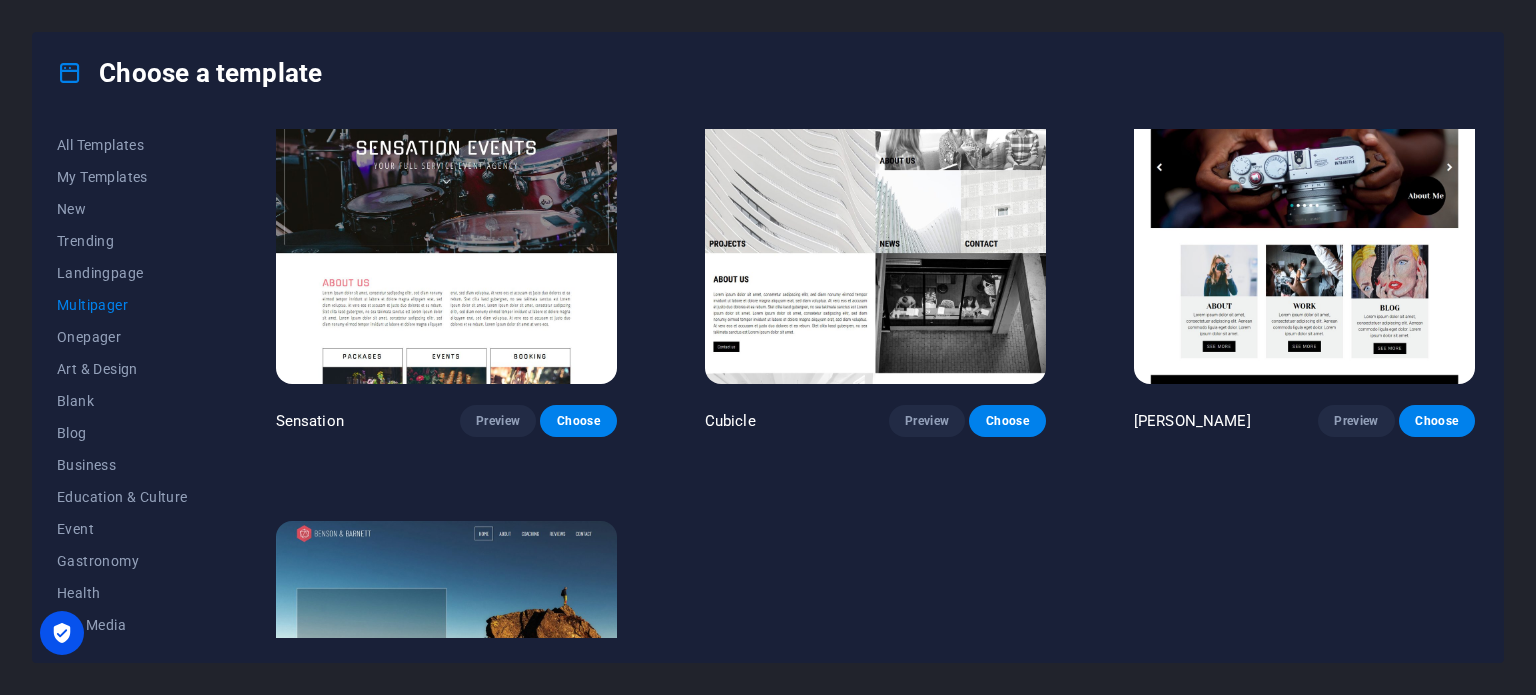scroll, scrollTop: 8896, scrollLeft: 0, axis: vertical 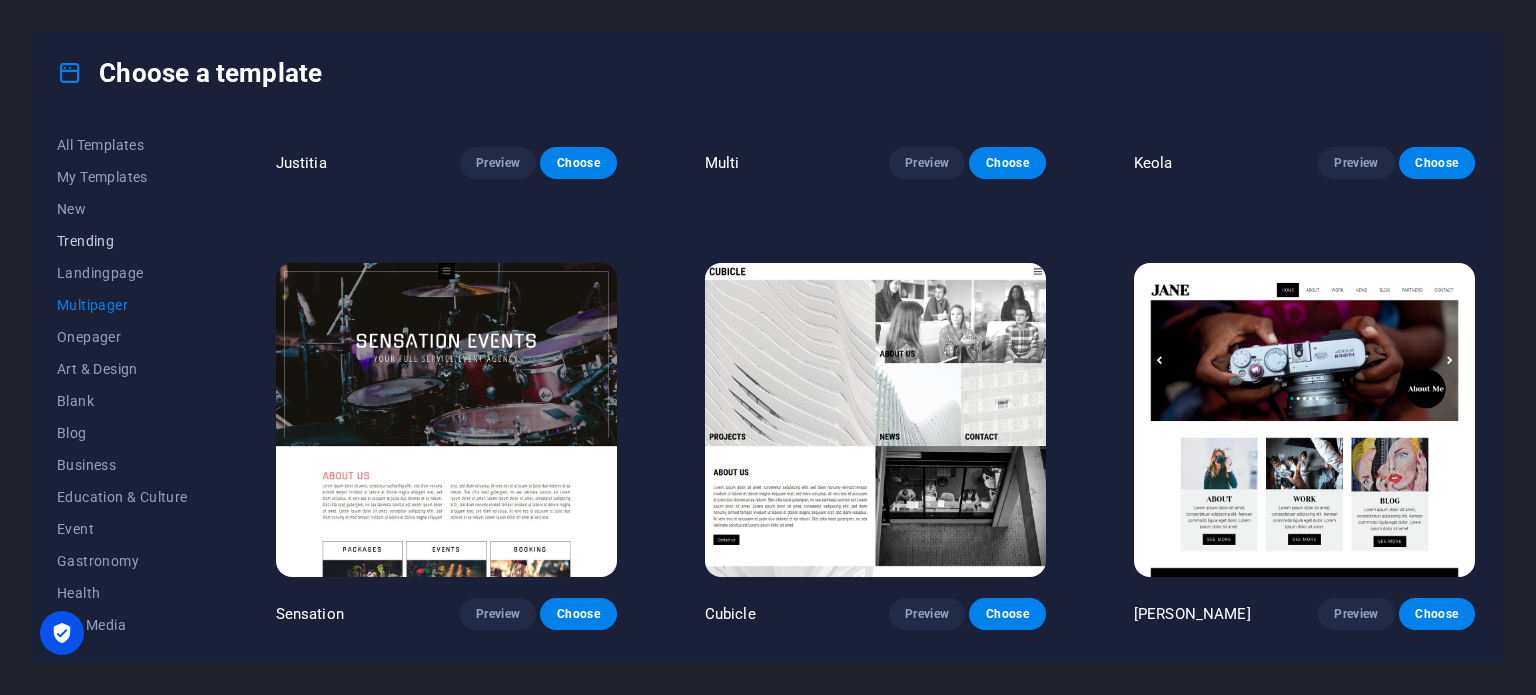 click on "Trending" at bounding box center [122, 241] 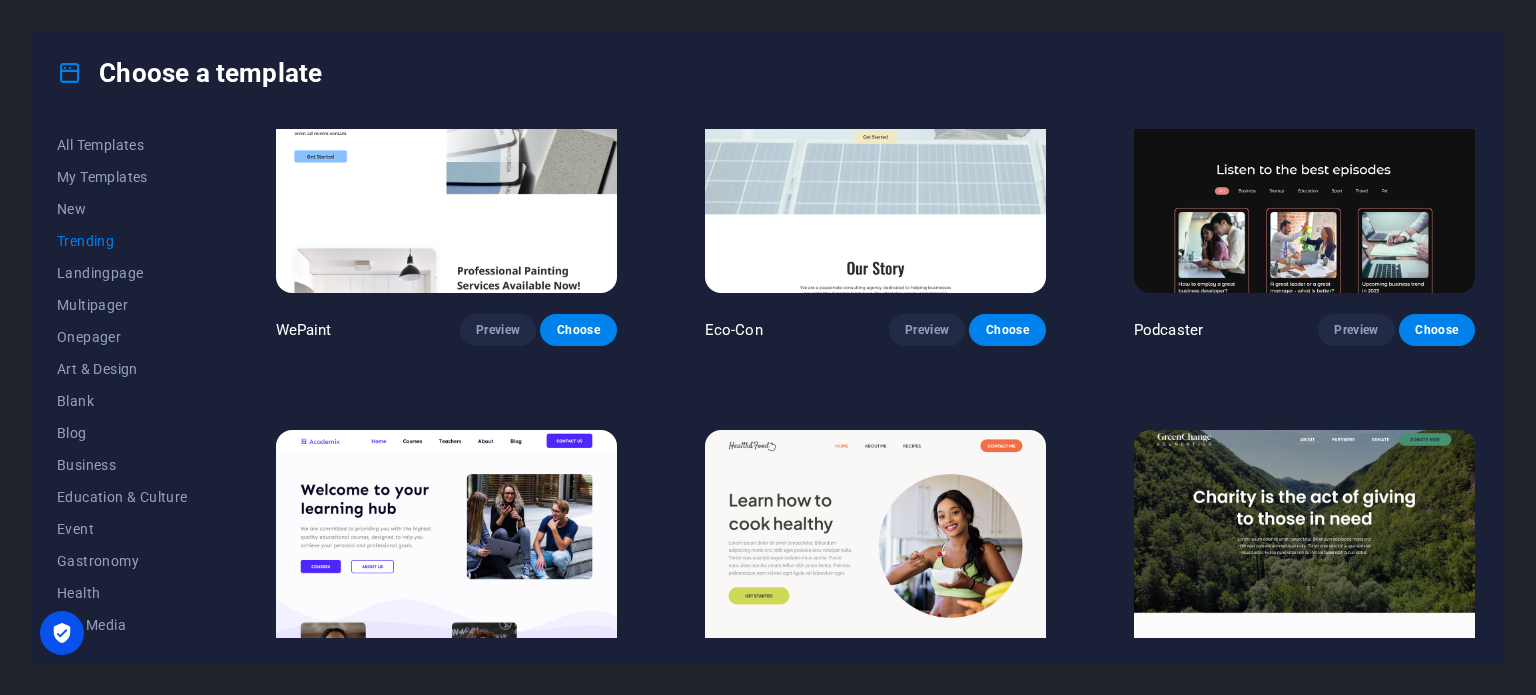 scroll, scrollTop: 0, scrollLeft: 0, axis: both 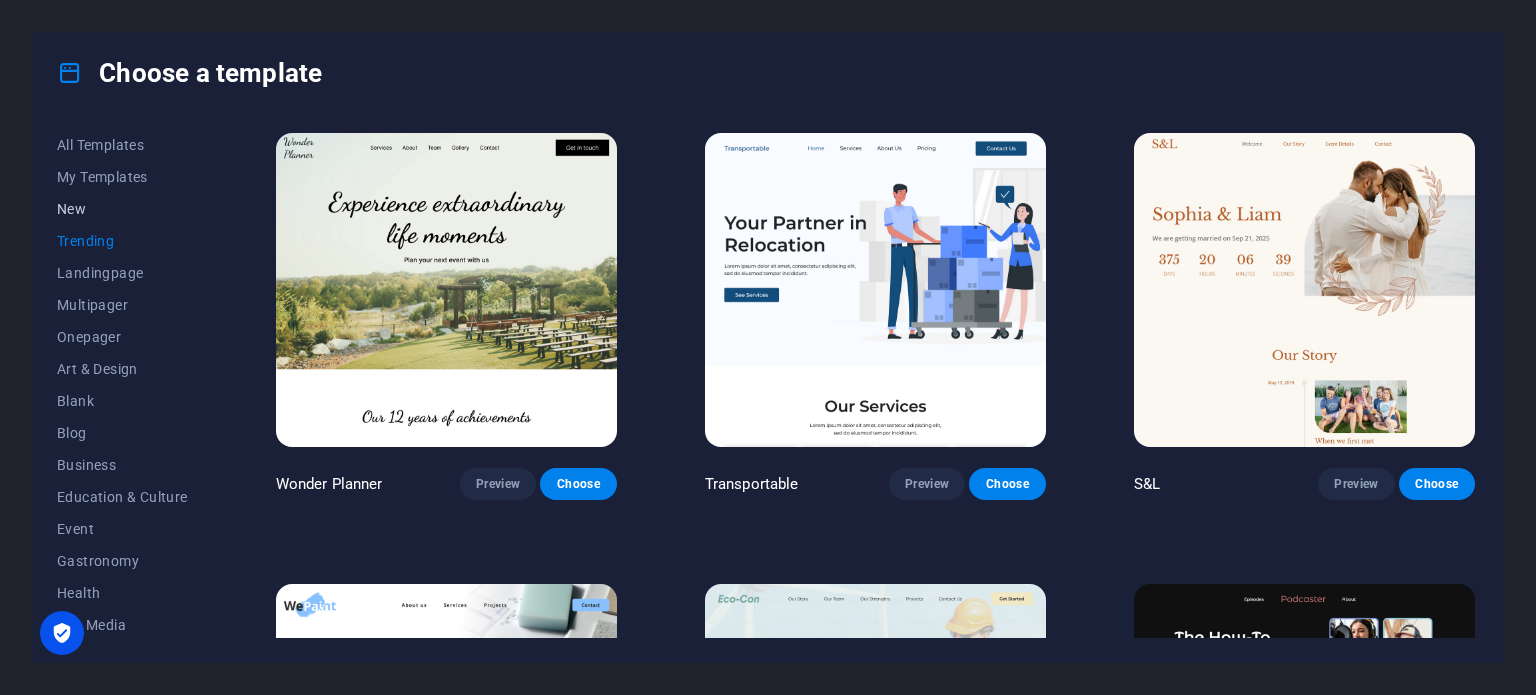 click on "New" at bounding box center [122, 209] 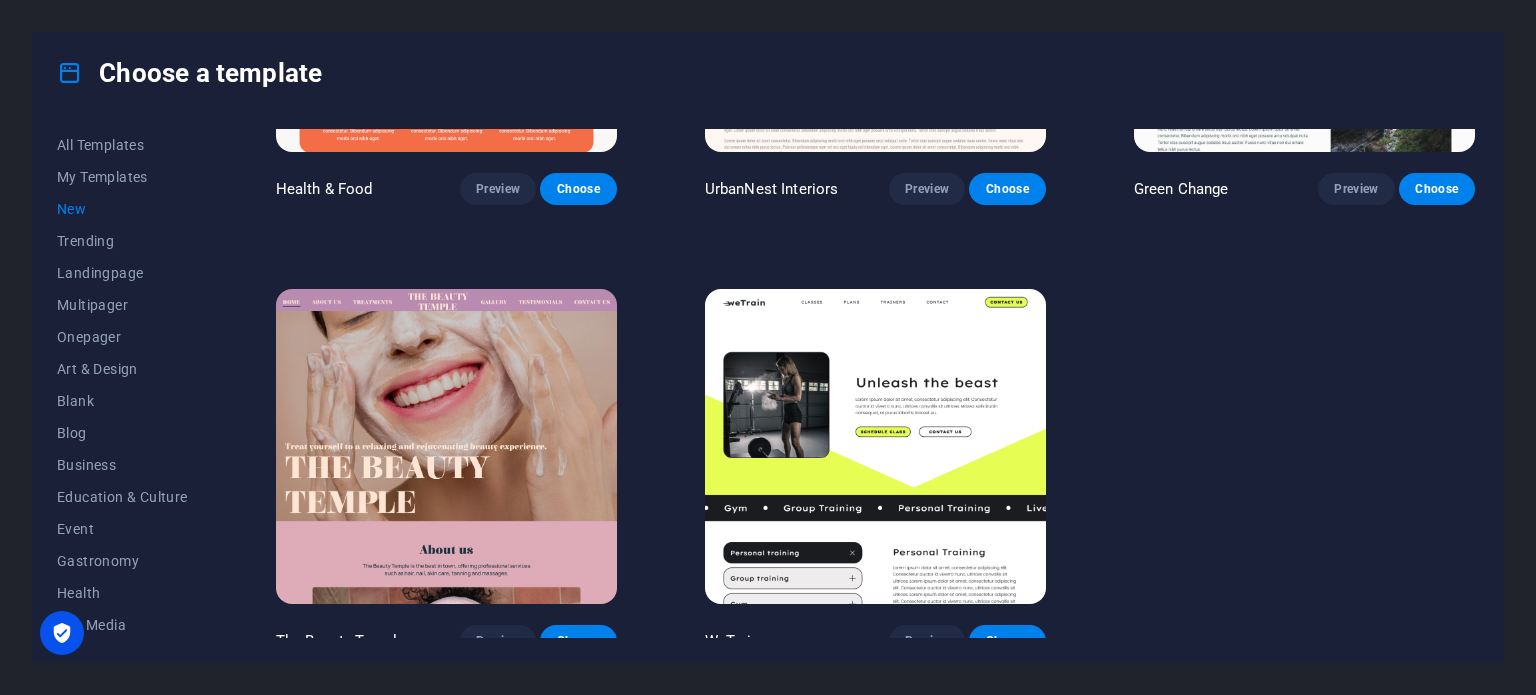 scroll, scrollTop: 2106, scrollLeft: 0, axis: vertical 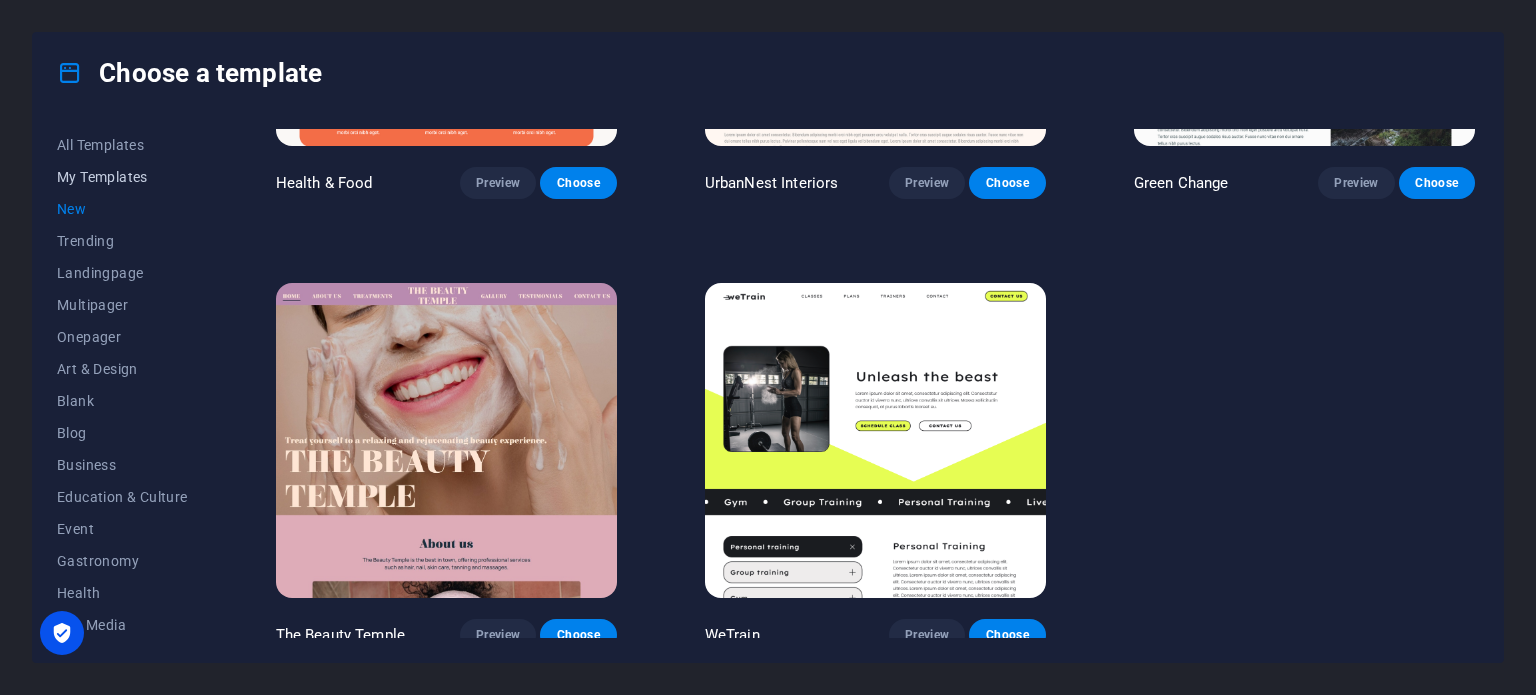 click on "My Templates" at bounding box center [122, 177] 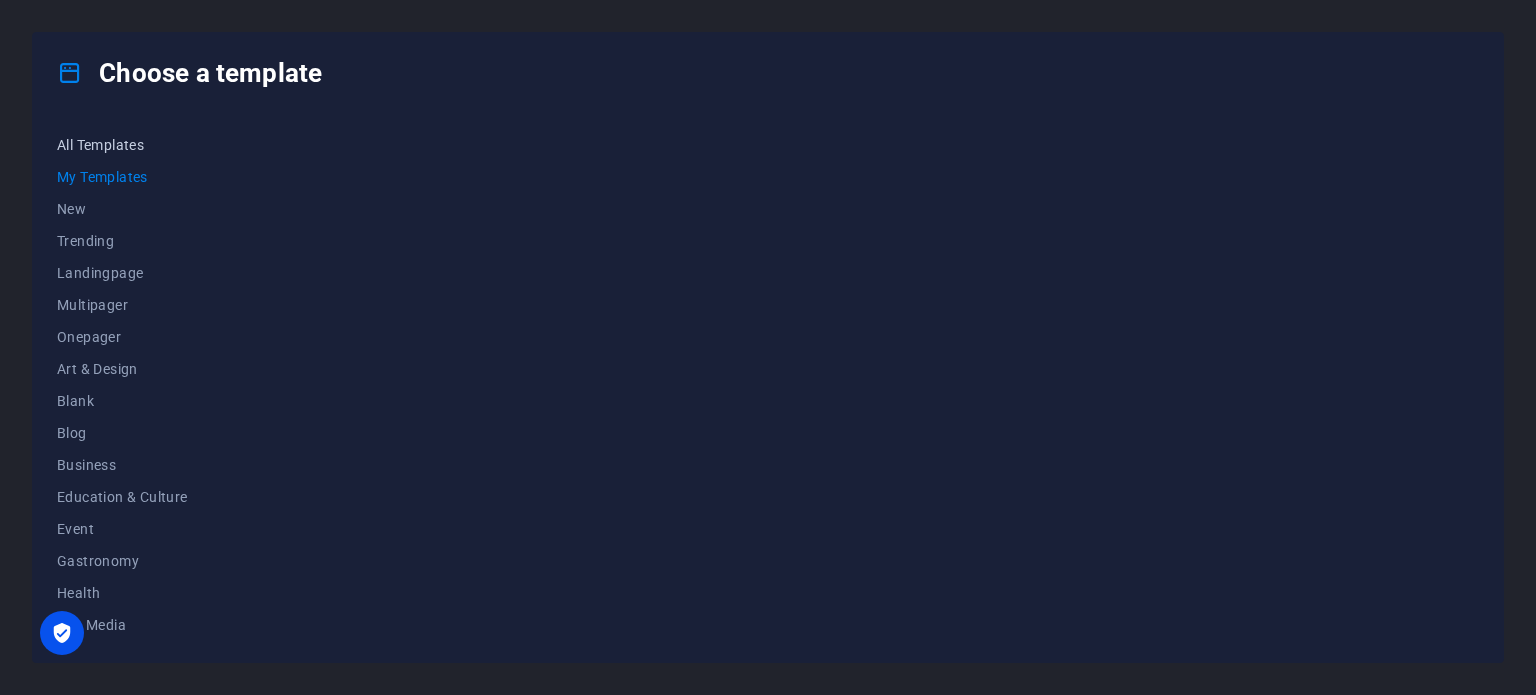 click on "All Templates" at bounding box center [122, 145] 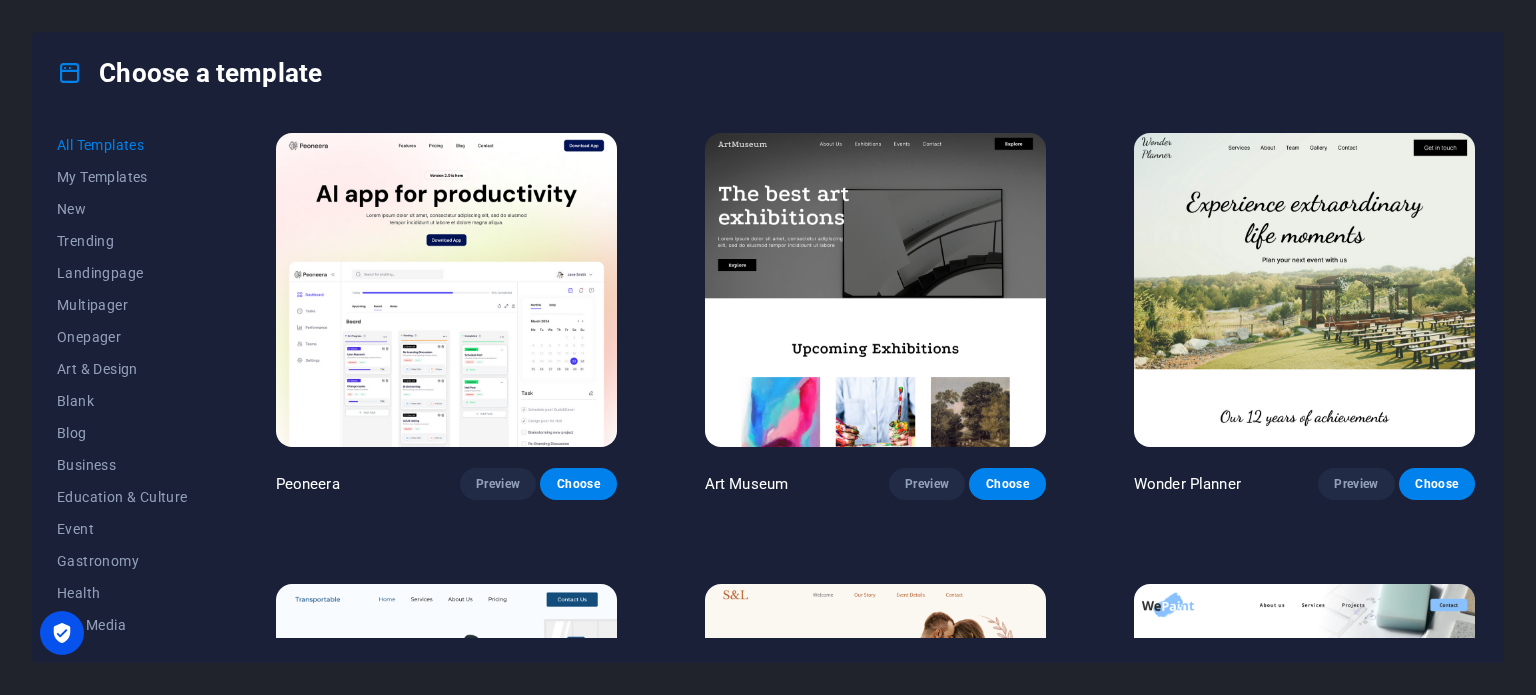 click on "Choose a template" at bounding box center [768, 73] 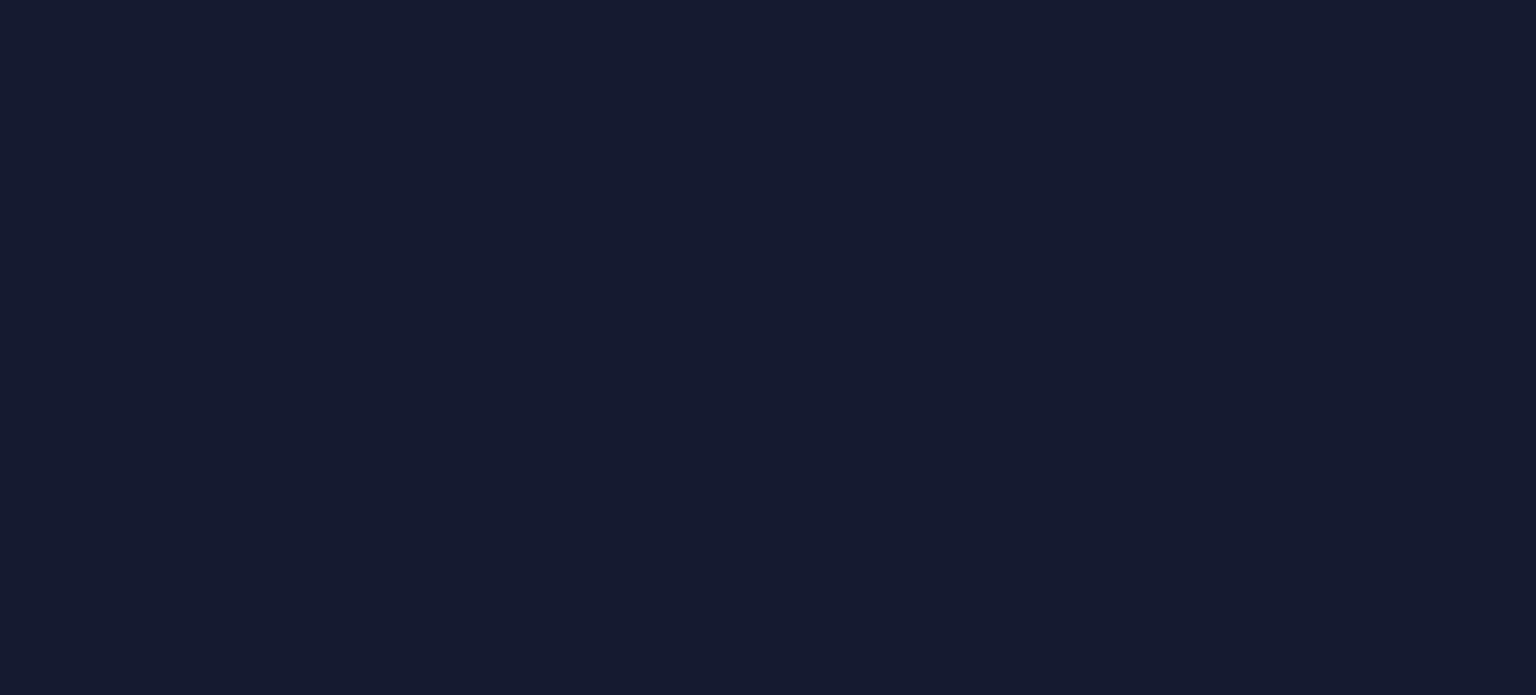 scroll, scrollTop: 0, scrollLeft: 0, axis: both 